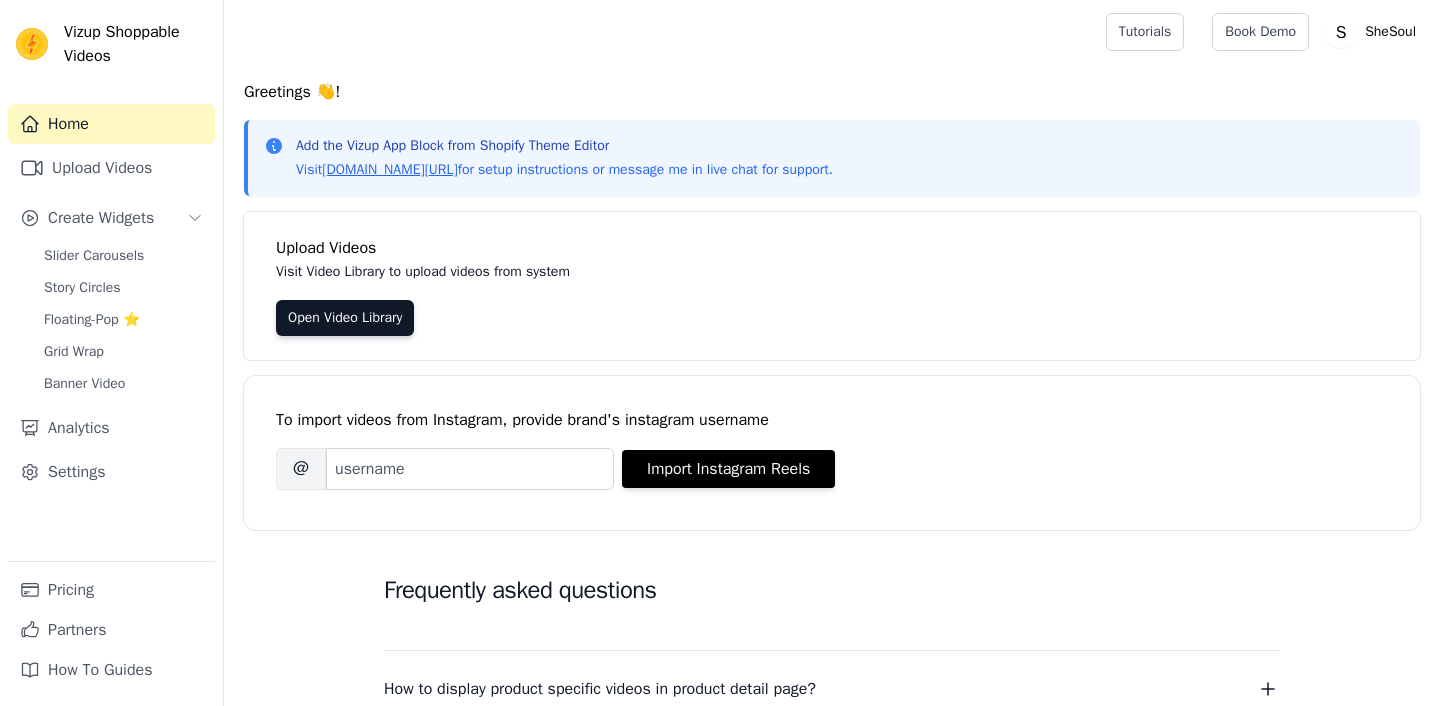 scroll, scrollTop: 0, scrollLeft: 0, axis: both 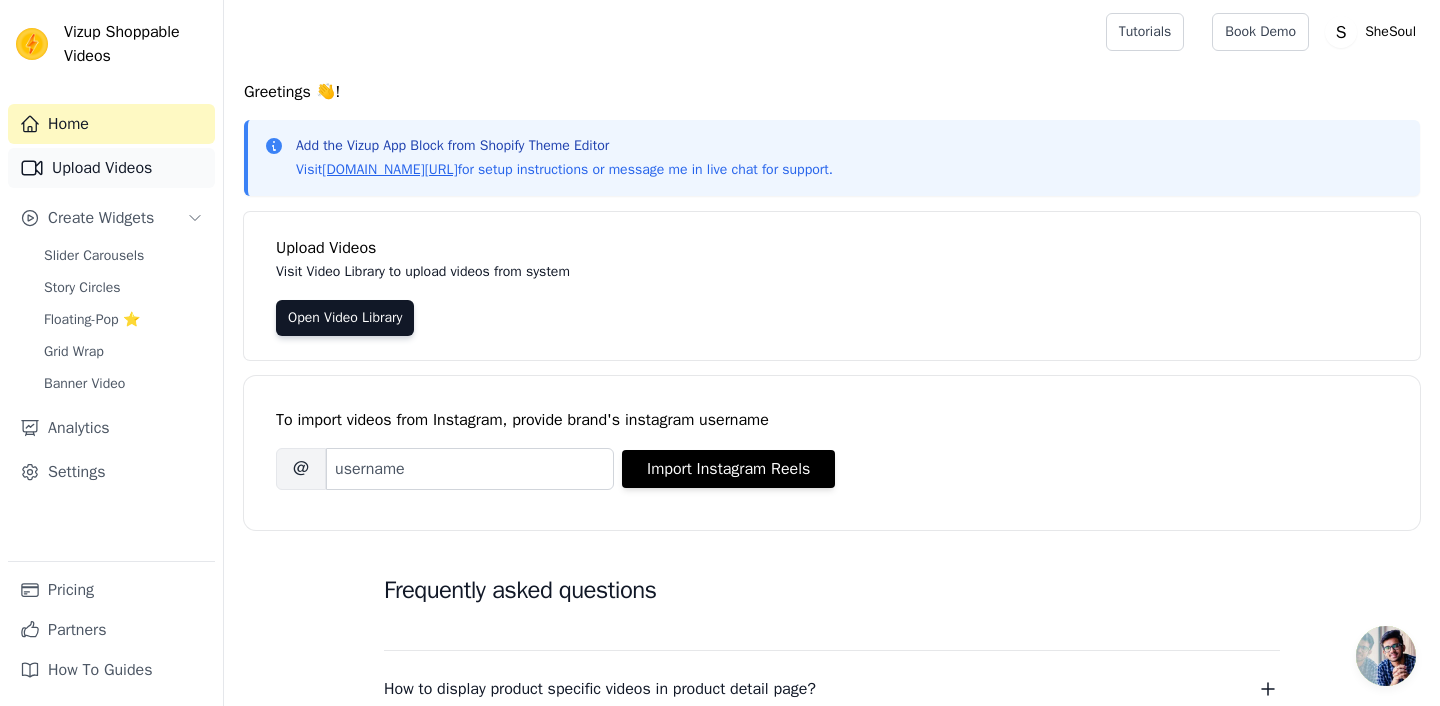 click on "Upload Videos" at bounding box center (111, 168) 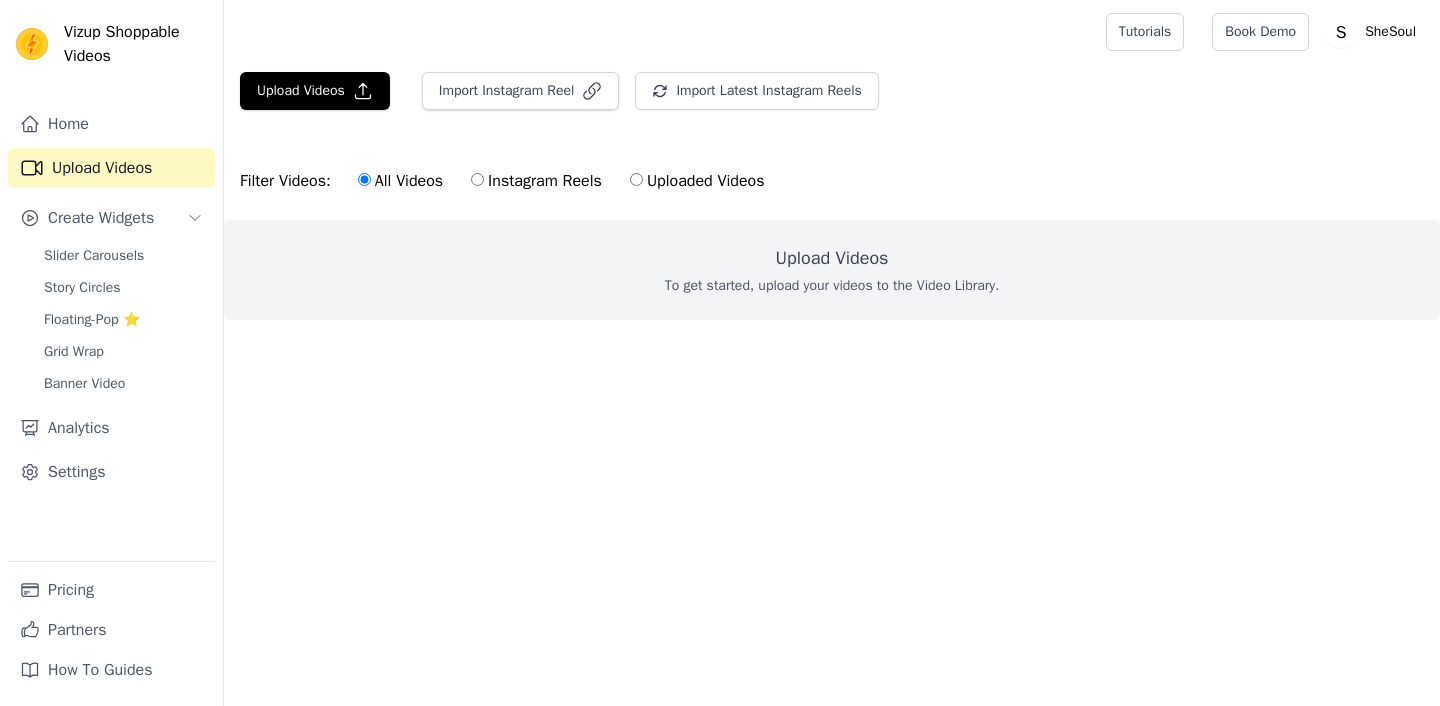 scroll, scrollTop: 0, scrollLeft: 0, axis: both 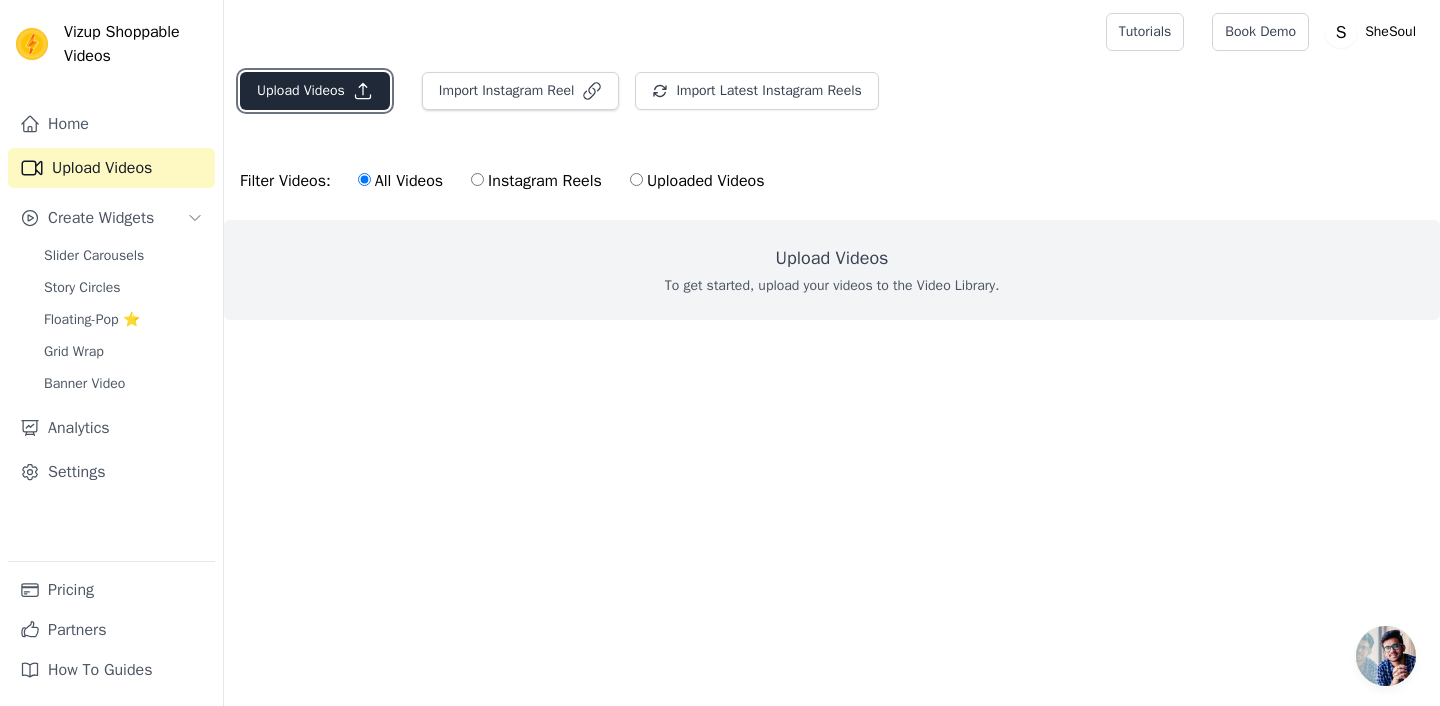 click on "Upload Videos" at bounding box center (315, 91) 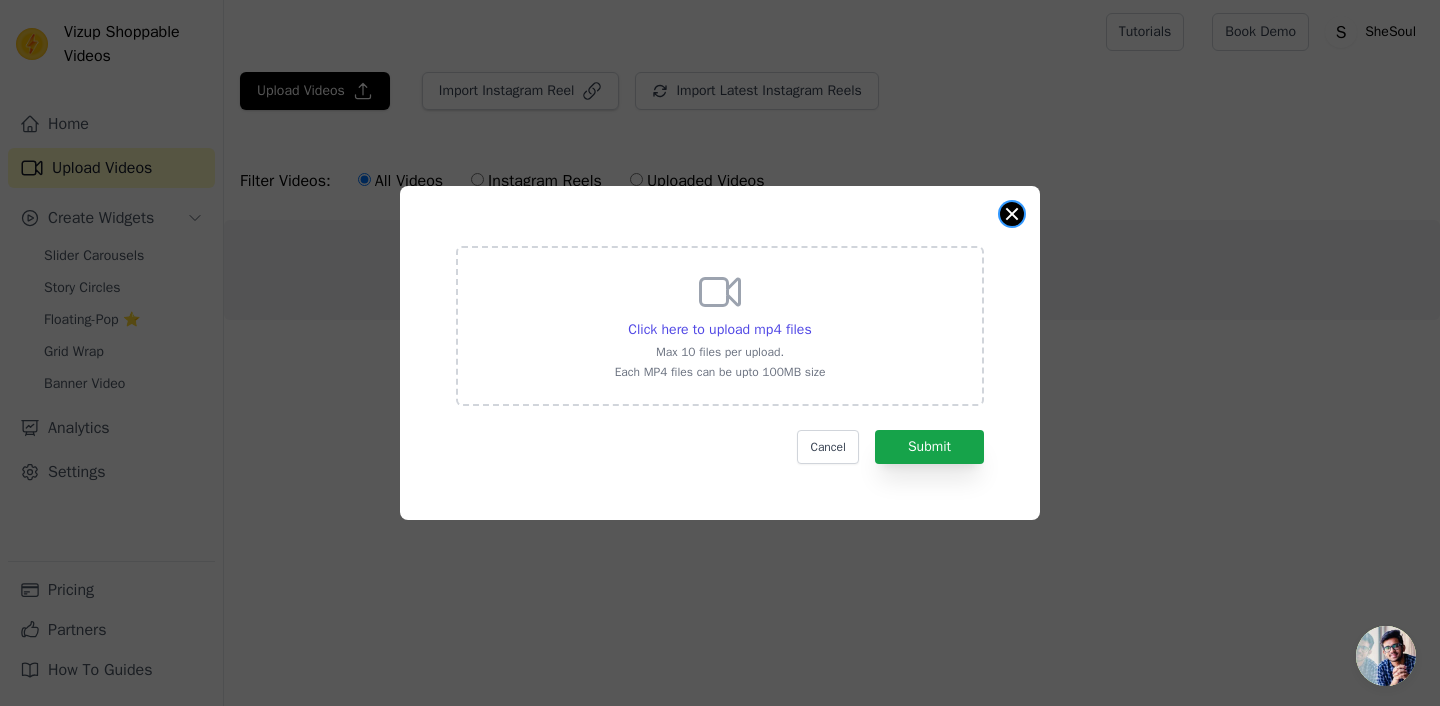 click at bounding box center [1012, 214] 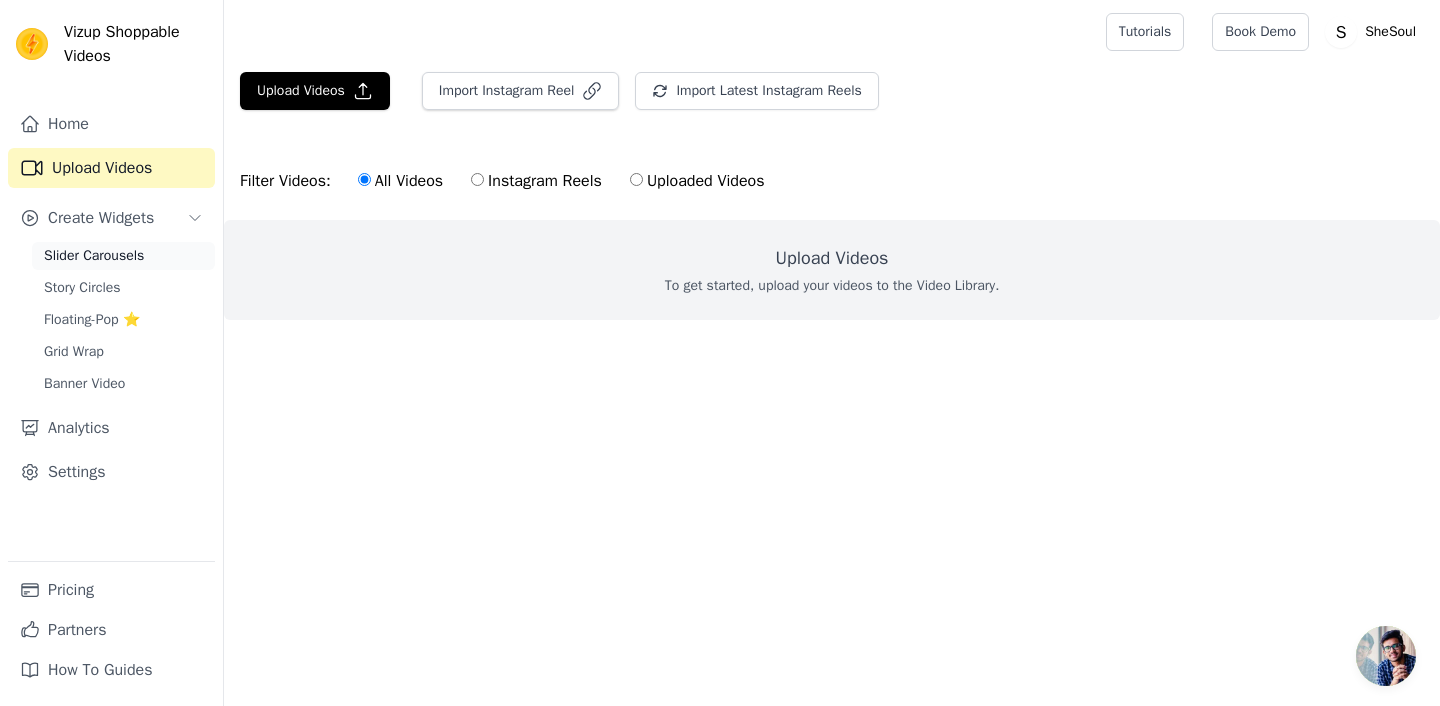 click on "Slider Carousels" at bounding box center (94, 256) 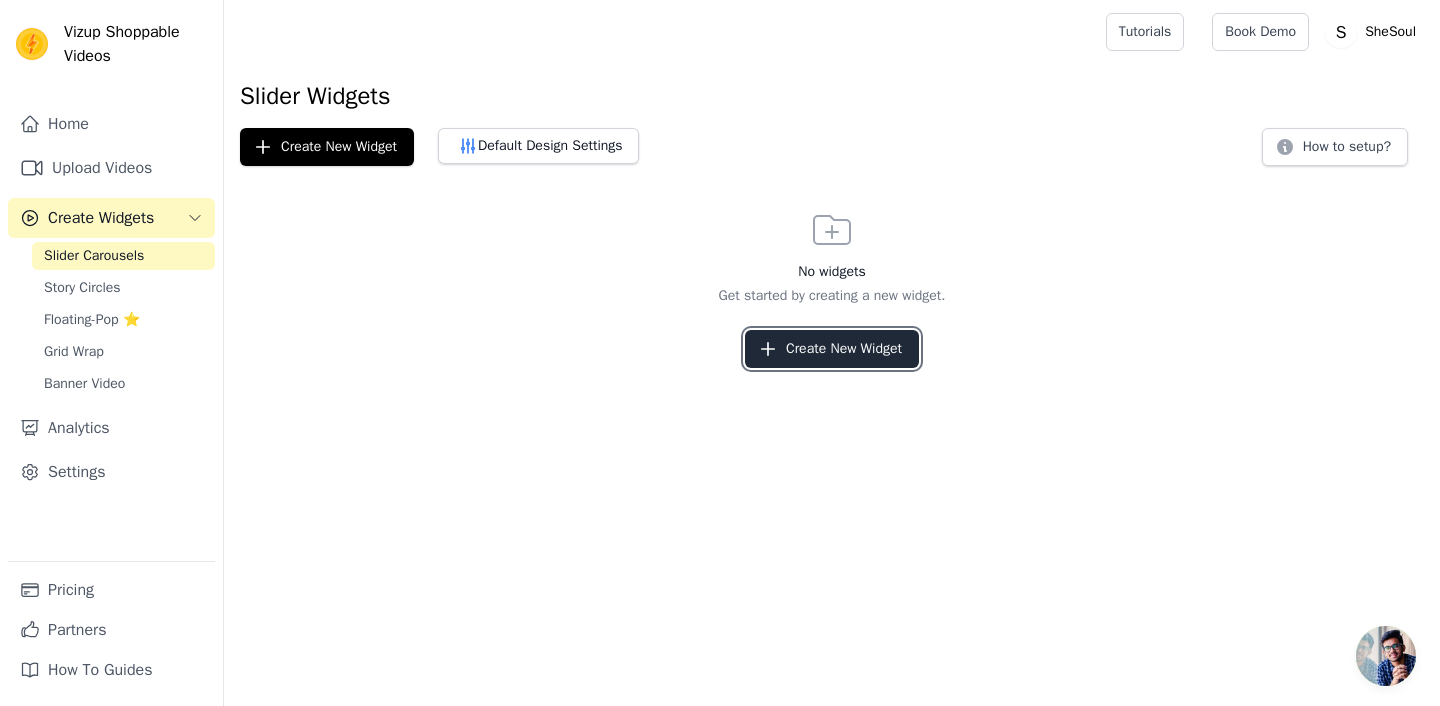 click on "Create New Widget" at bounding box center [832, 349] 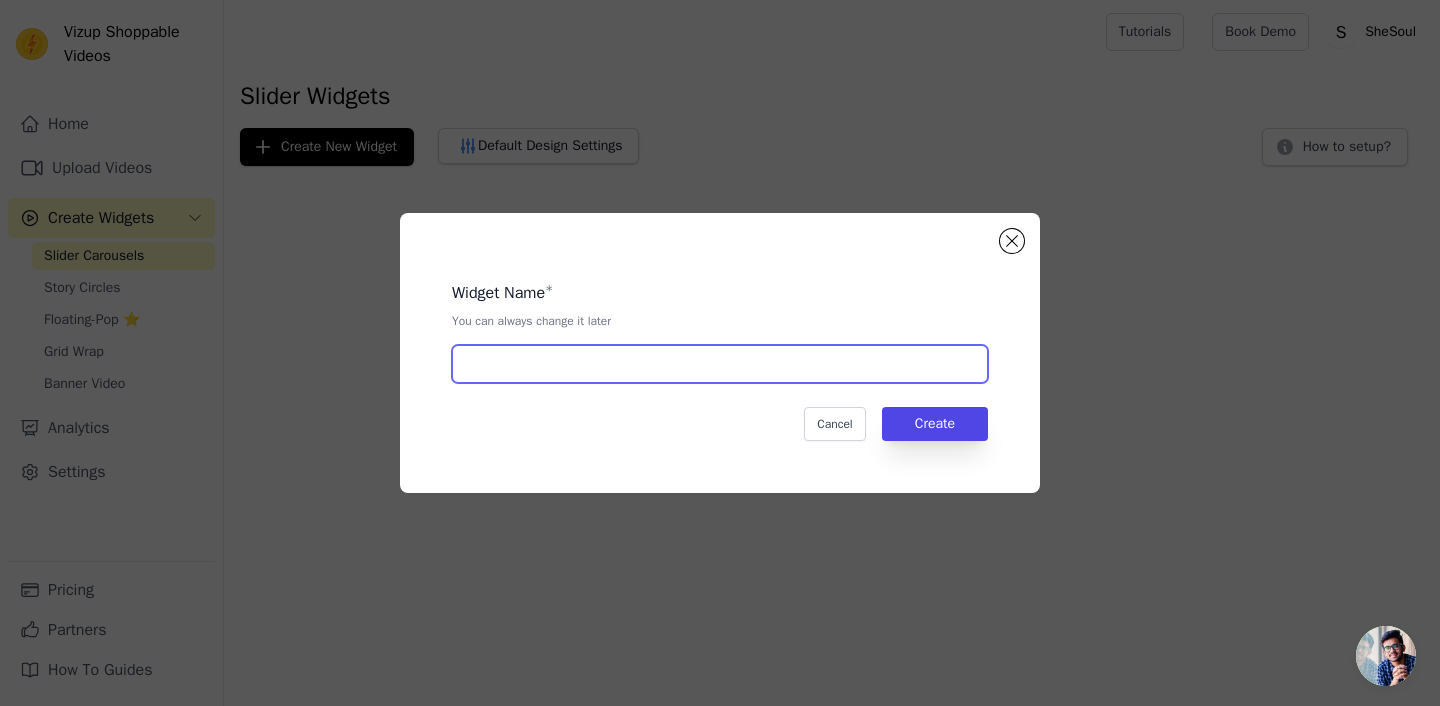 click at bounding box center (720, 364) 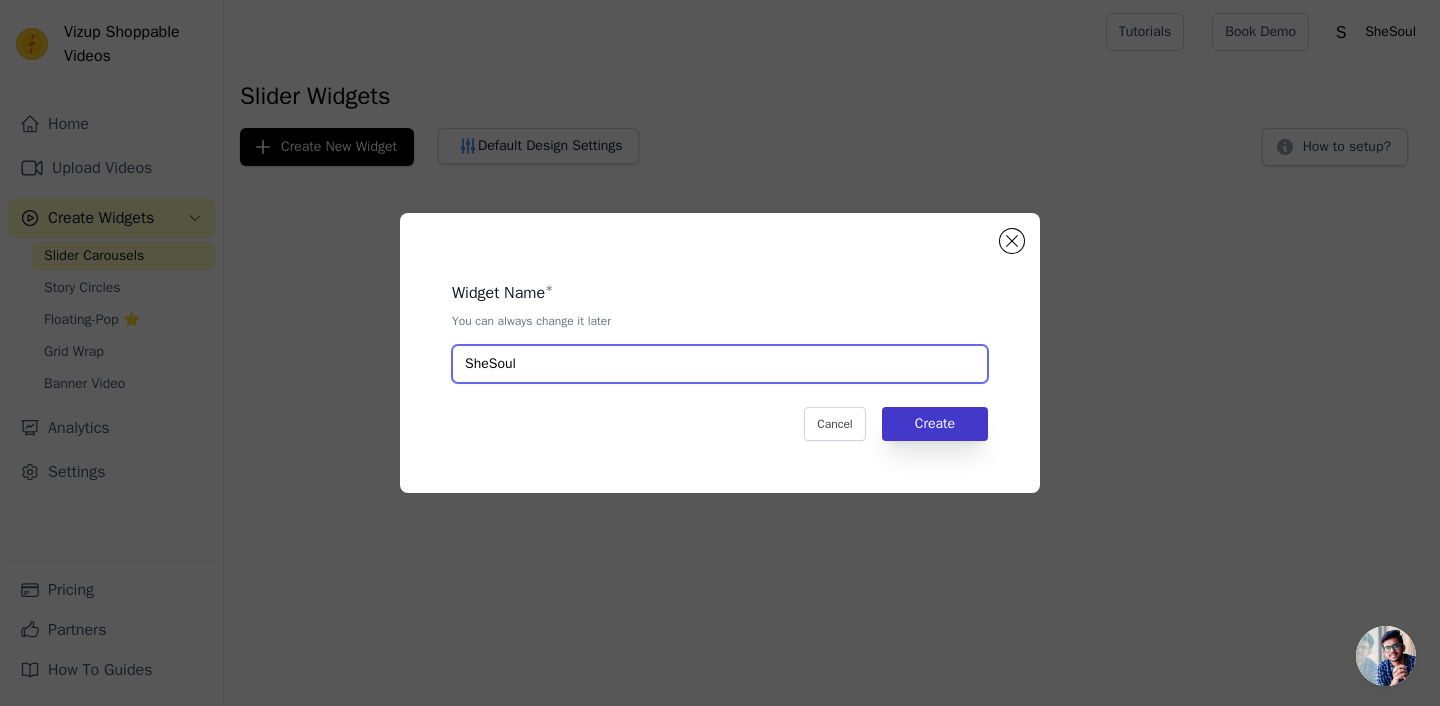 type on "SheSoul" 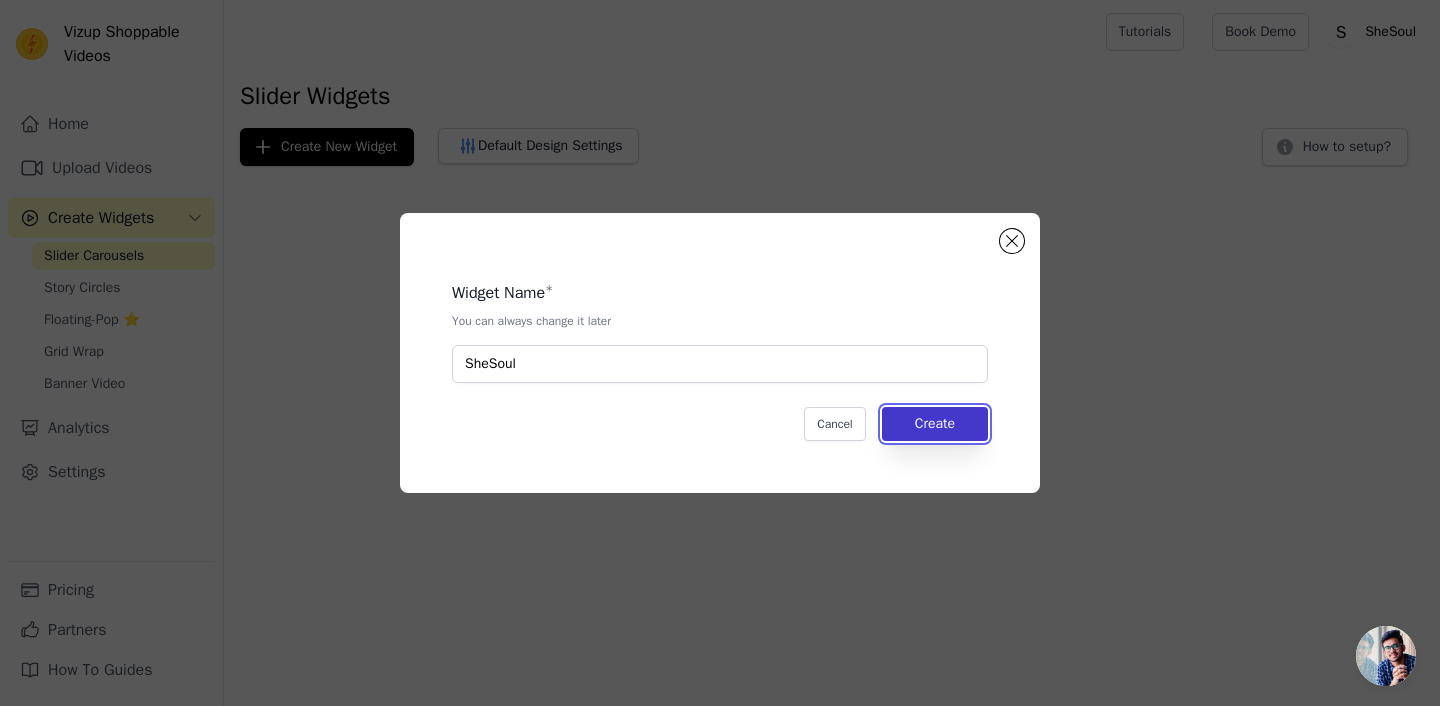 click on "Create" at bounding box center [935, 424] 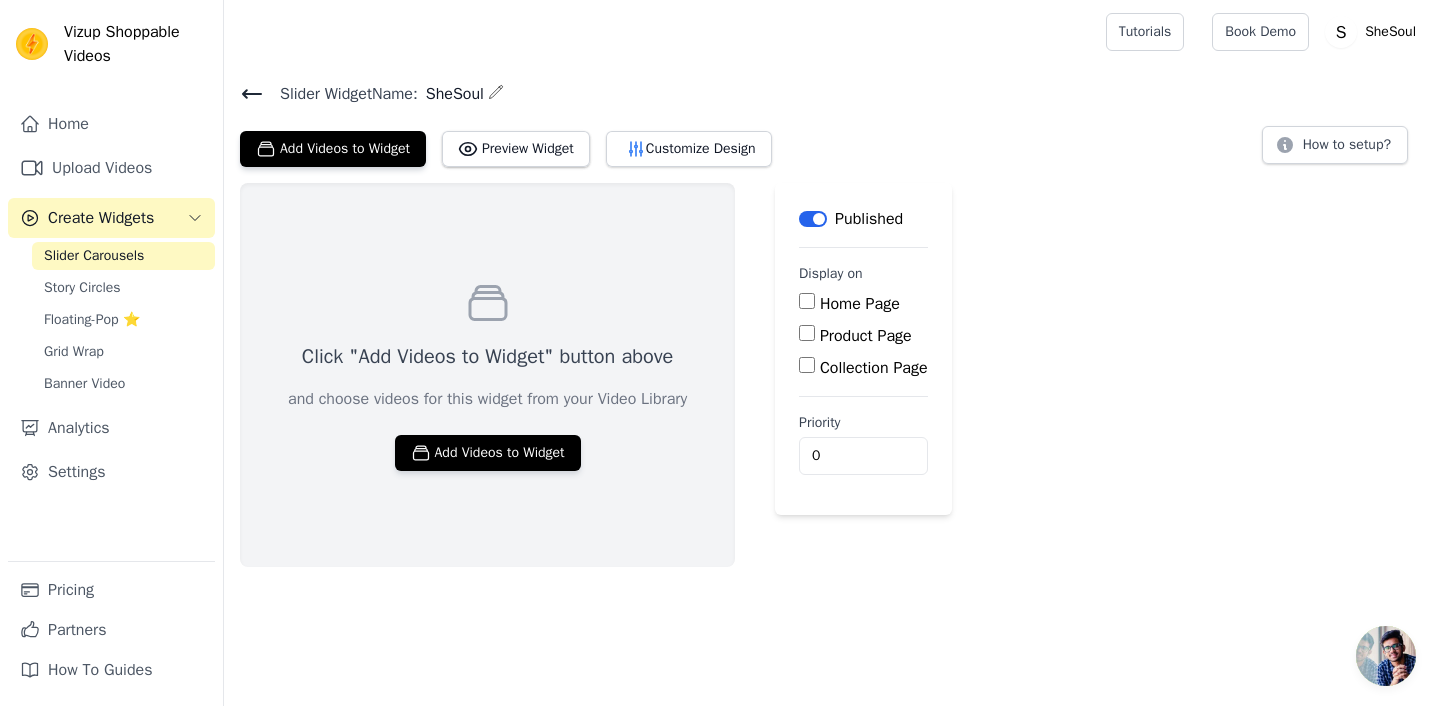 click on "Product Page" at bounding box center [866, 336] 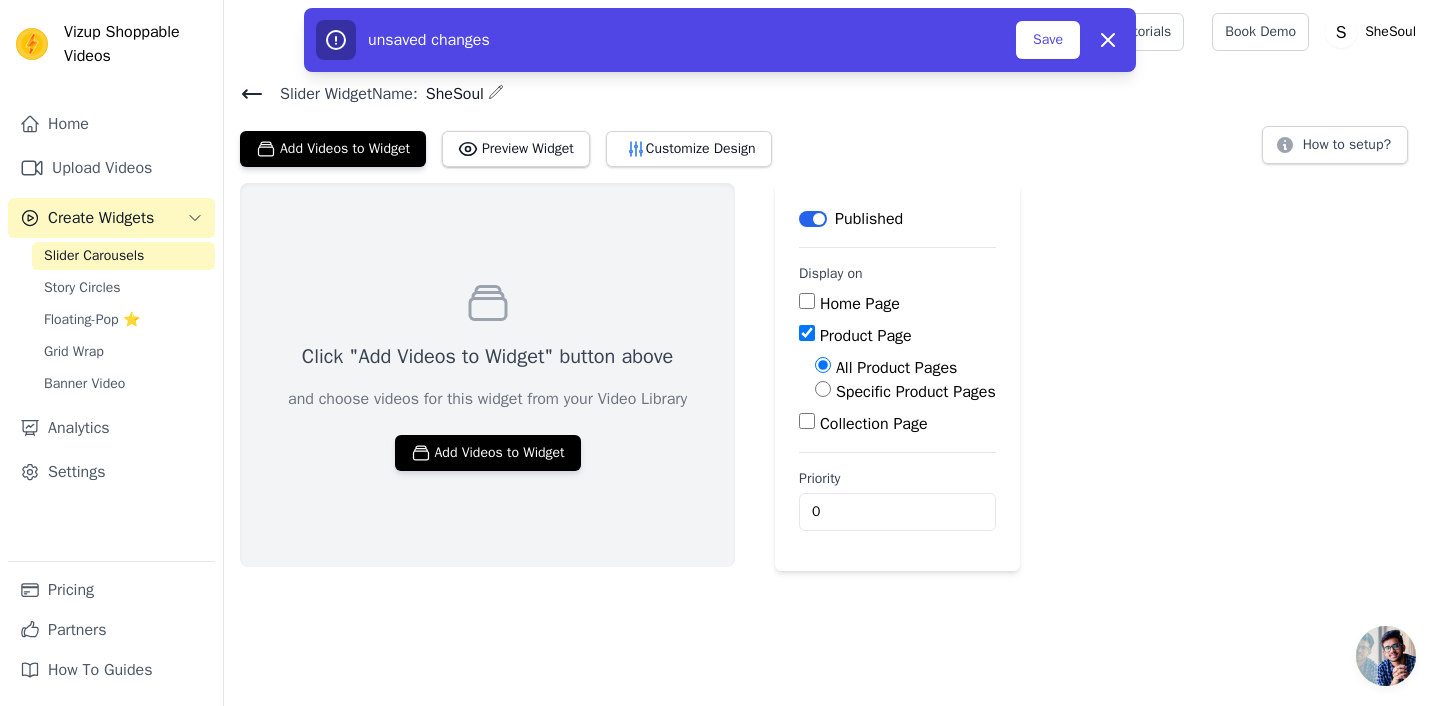 click on "Specific Product Pages" at bounding box center [916, 392] 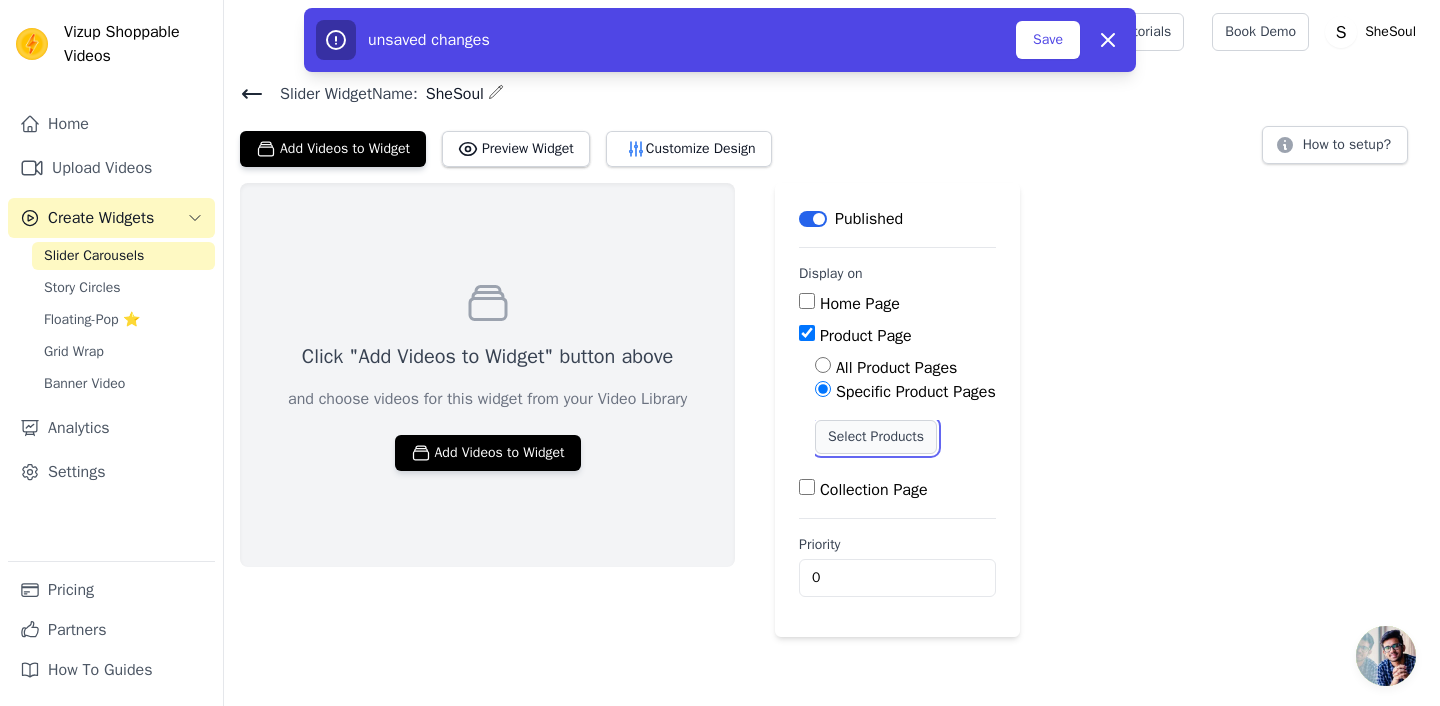 click on "Select Products" at bounding box center (876, 437) 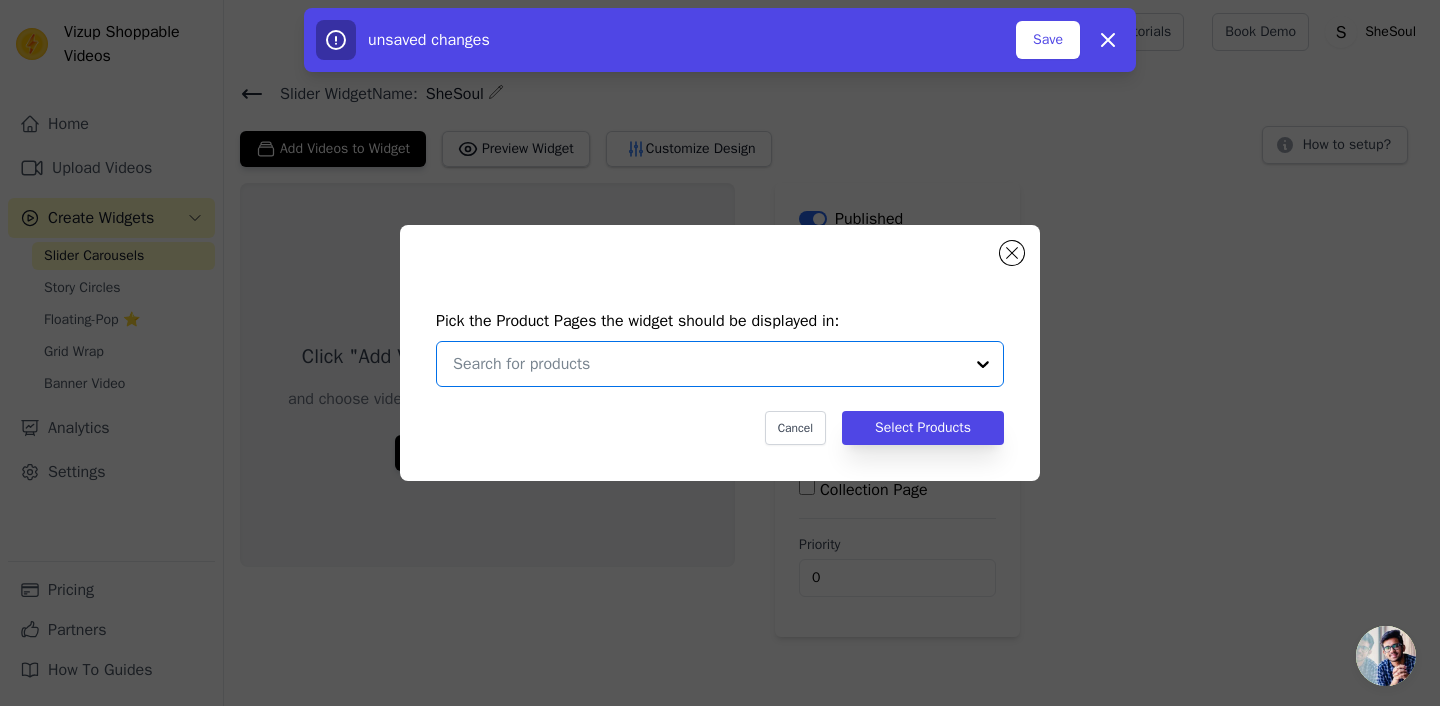 click at bounding box center (708, 364) 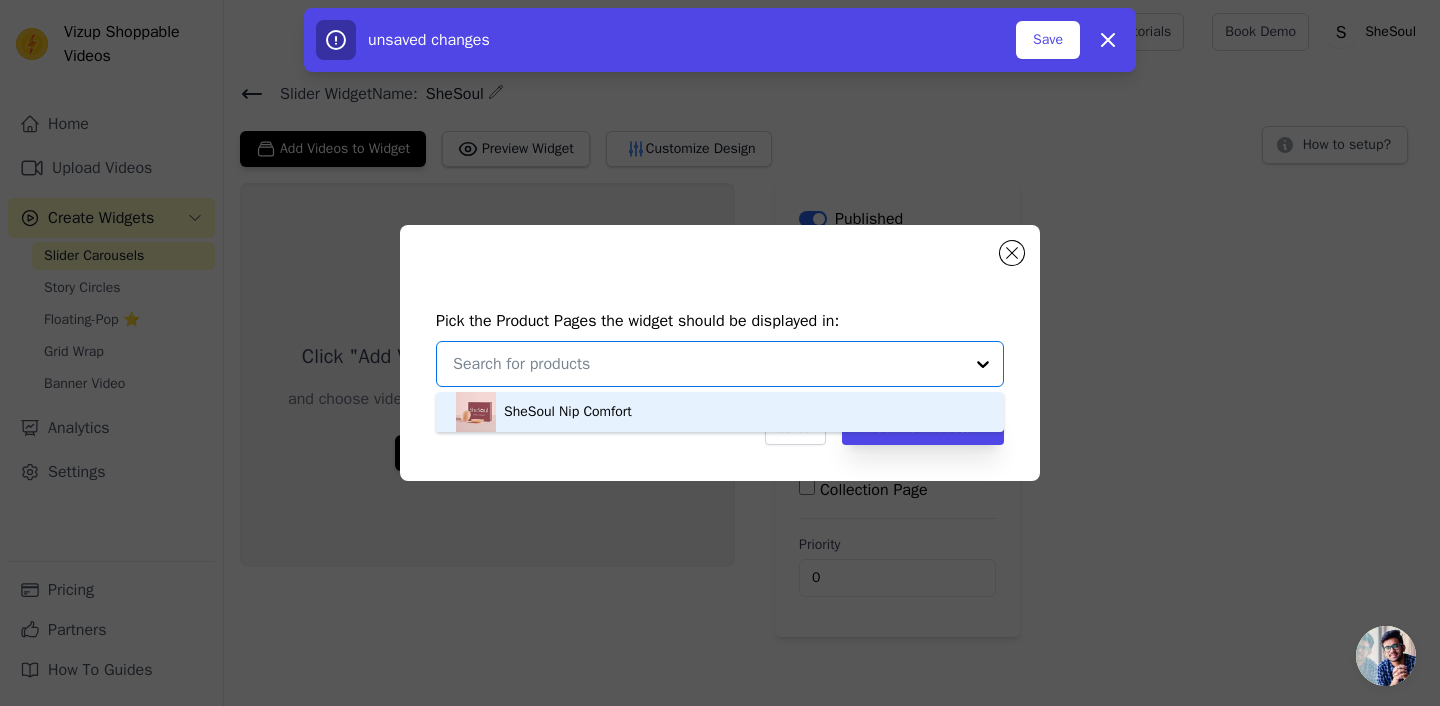 click on "SheSoul Nip Comfort" at bounding box center [720, 412] 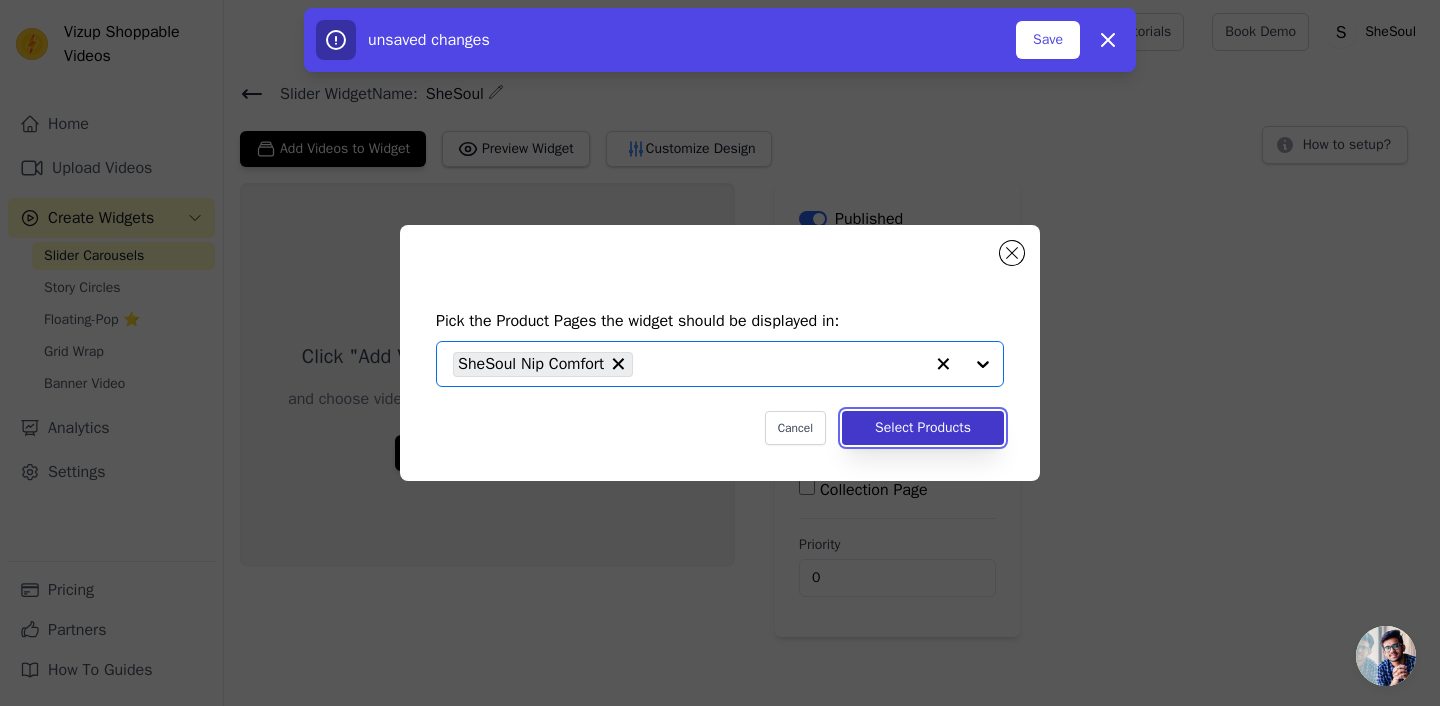 click on "Select Products" at bounding box center [923, 428] 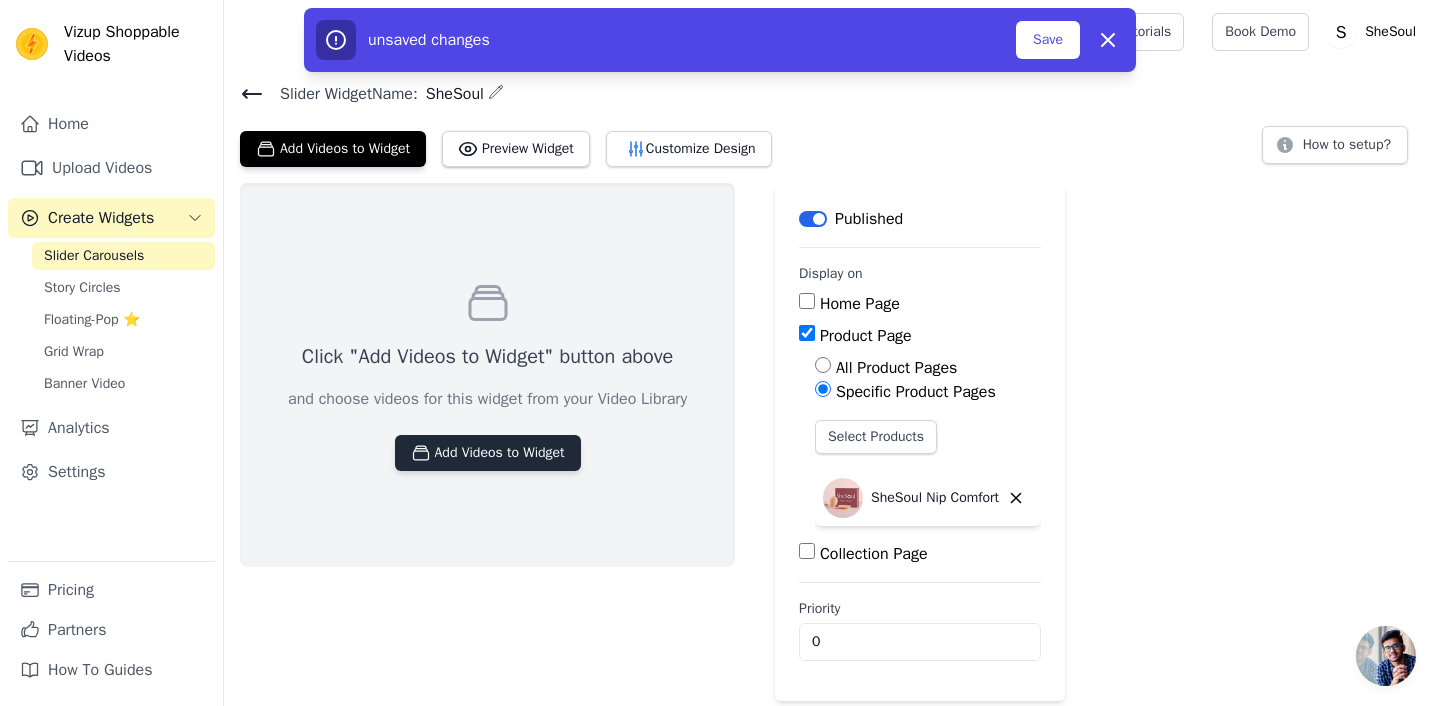 click on "Add Videos to Widget" at bounding box center (488, 453) 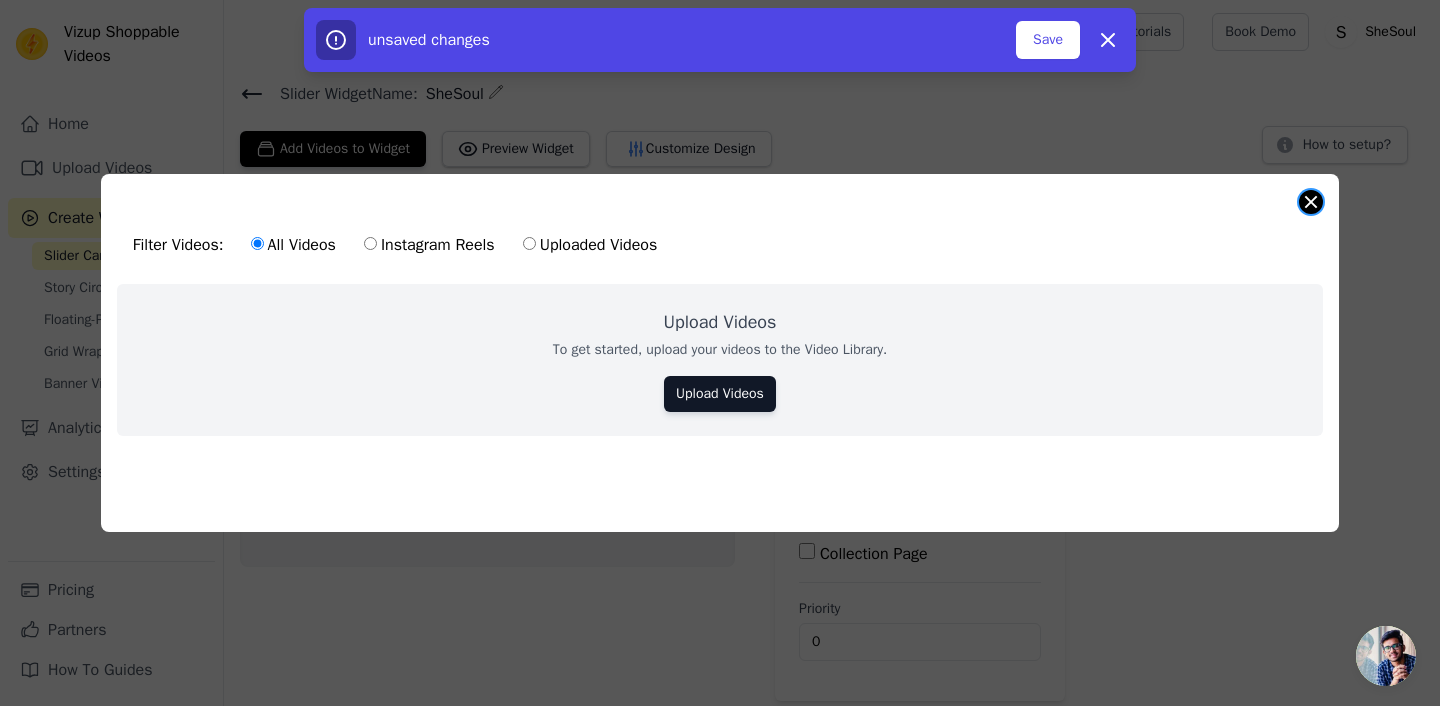 click at bounding box center (1311, 202) 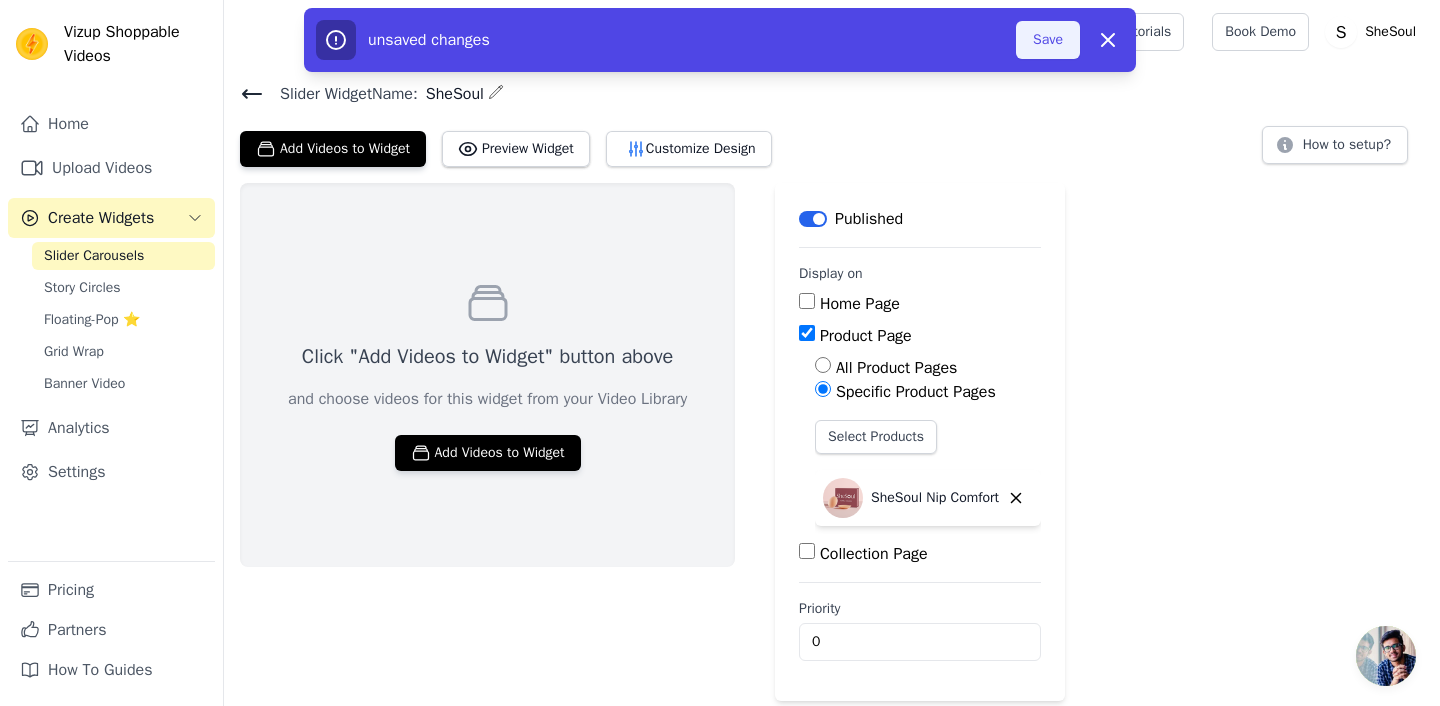 click on "Save" at bounding box center (1048, 40) 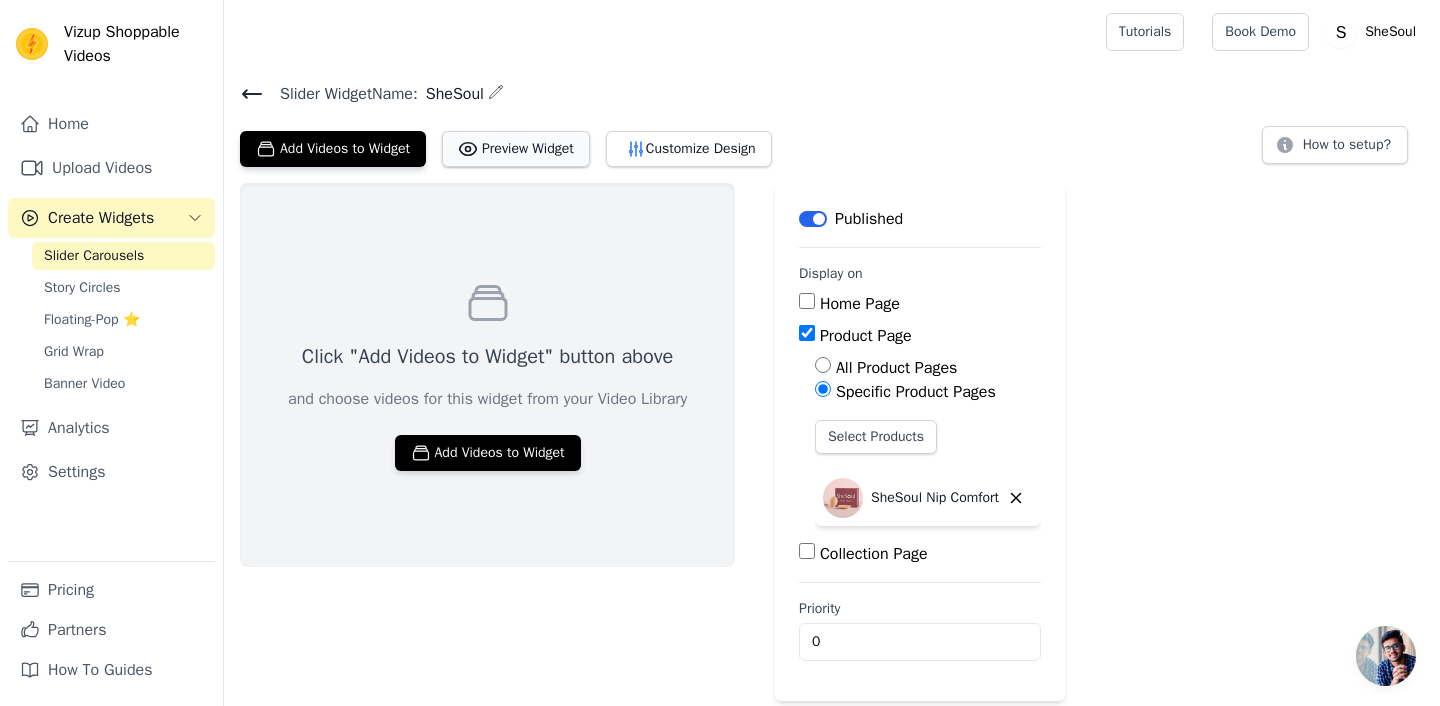 click on "Preview Widget" at bounding box center [516, 149] 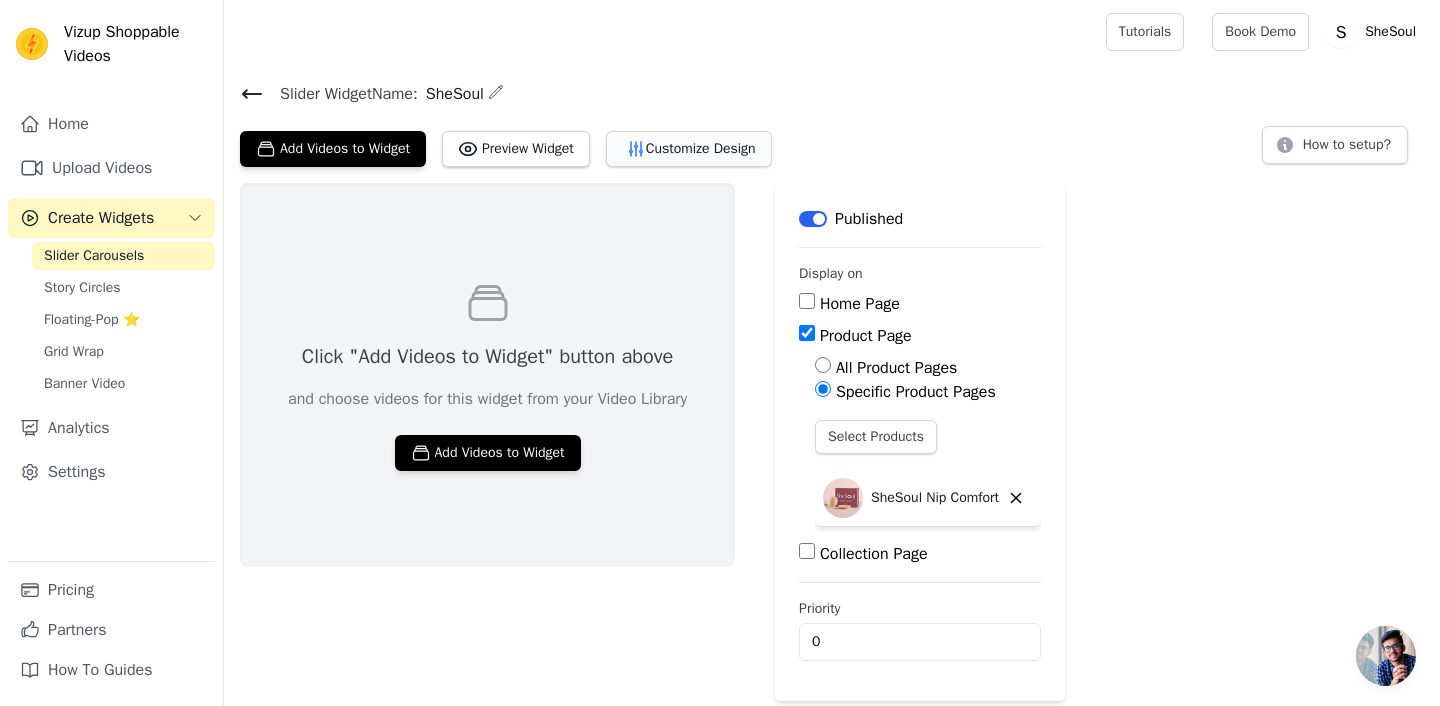 click on "Customize Design" at bounding box center [689, 149] 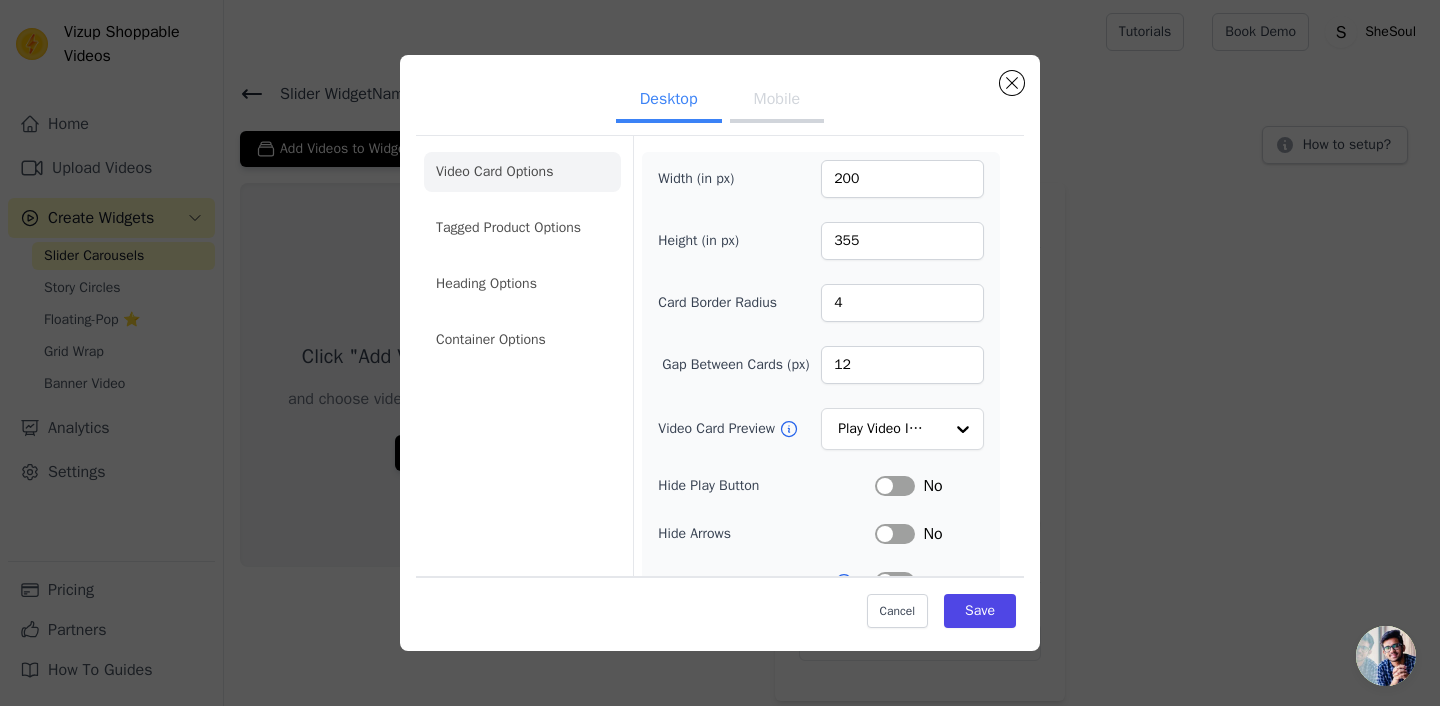 click on "Mobile" at bounding box center (777, 101) 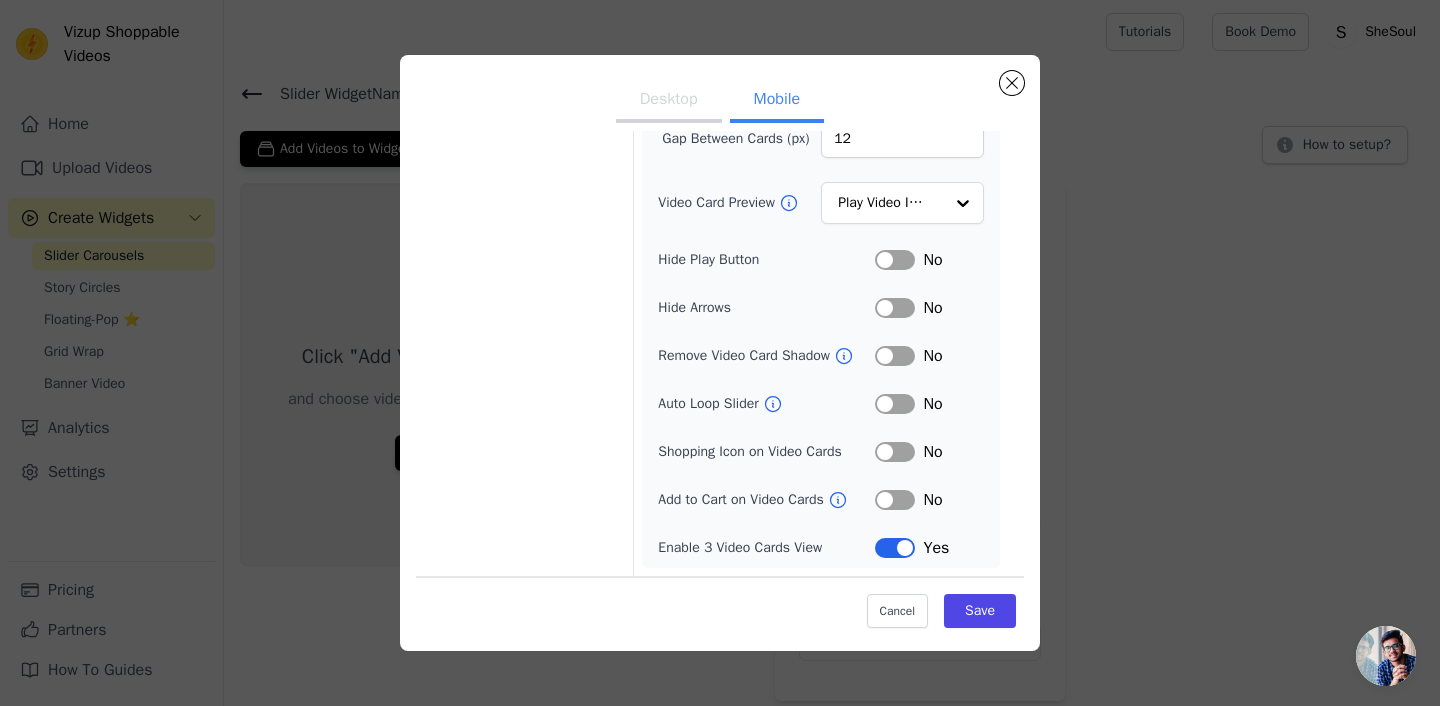 scroll, scrollTop: 0, scrollLeft: 0, axis: both 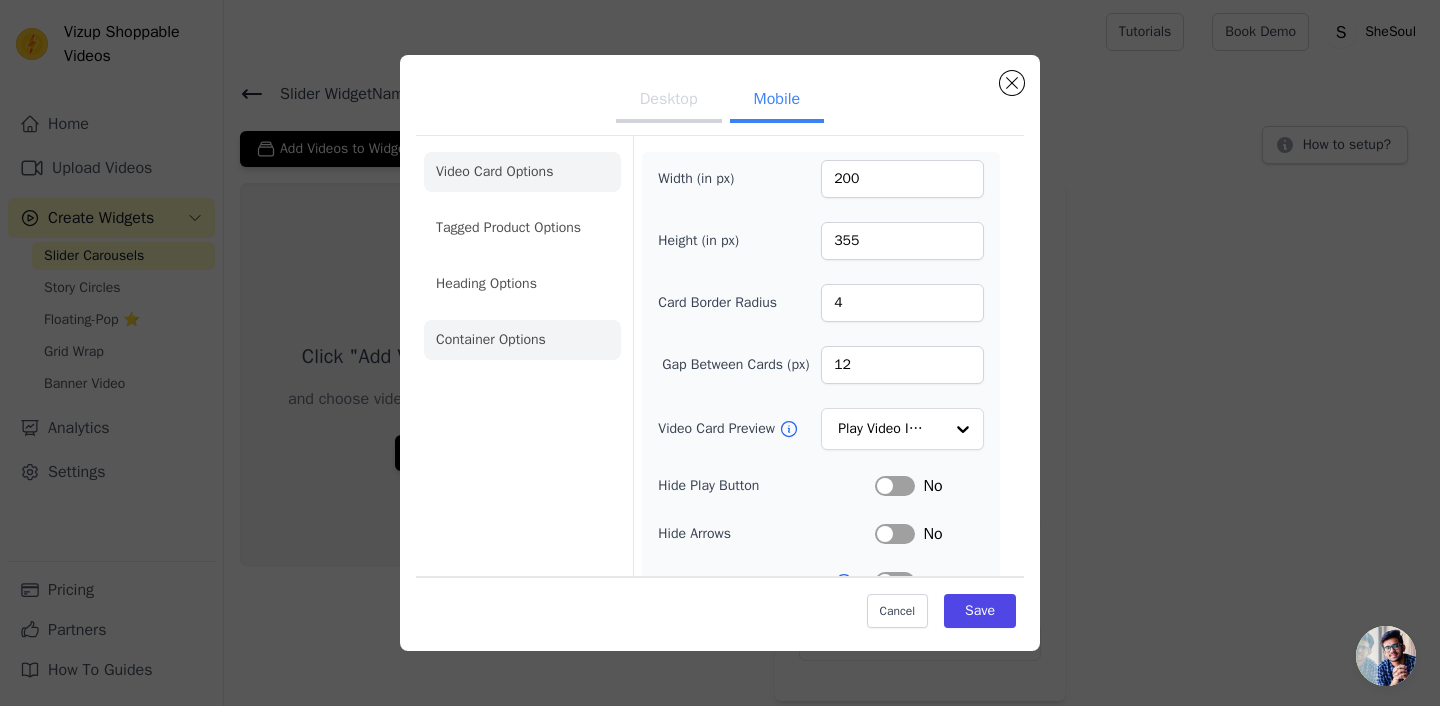 click on "Container Options" 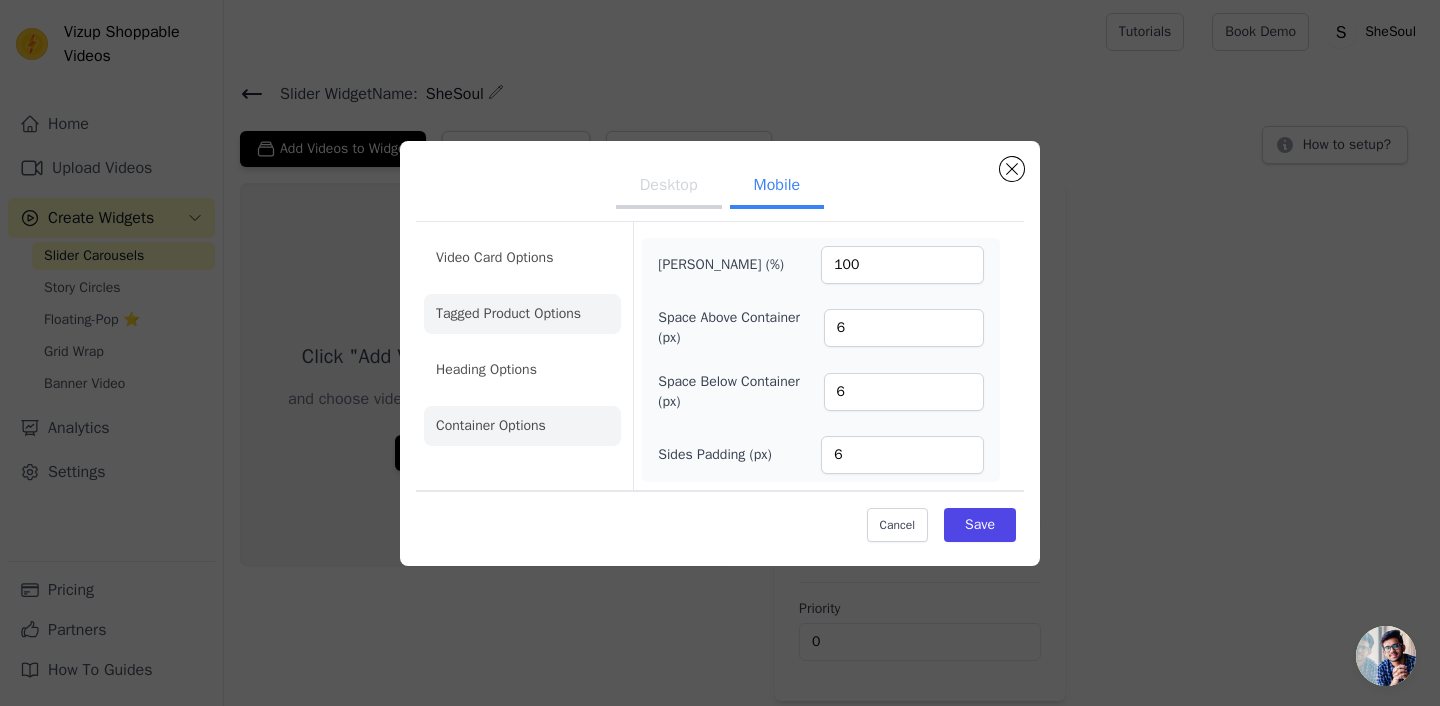 click on "Tagged Product Options" 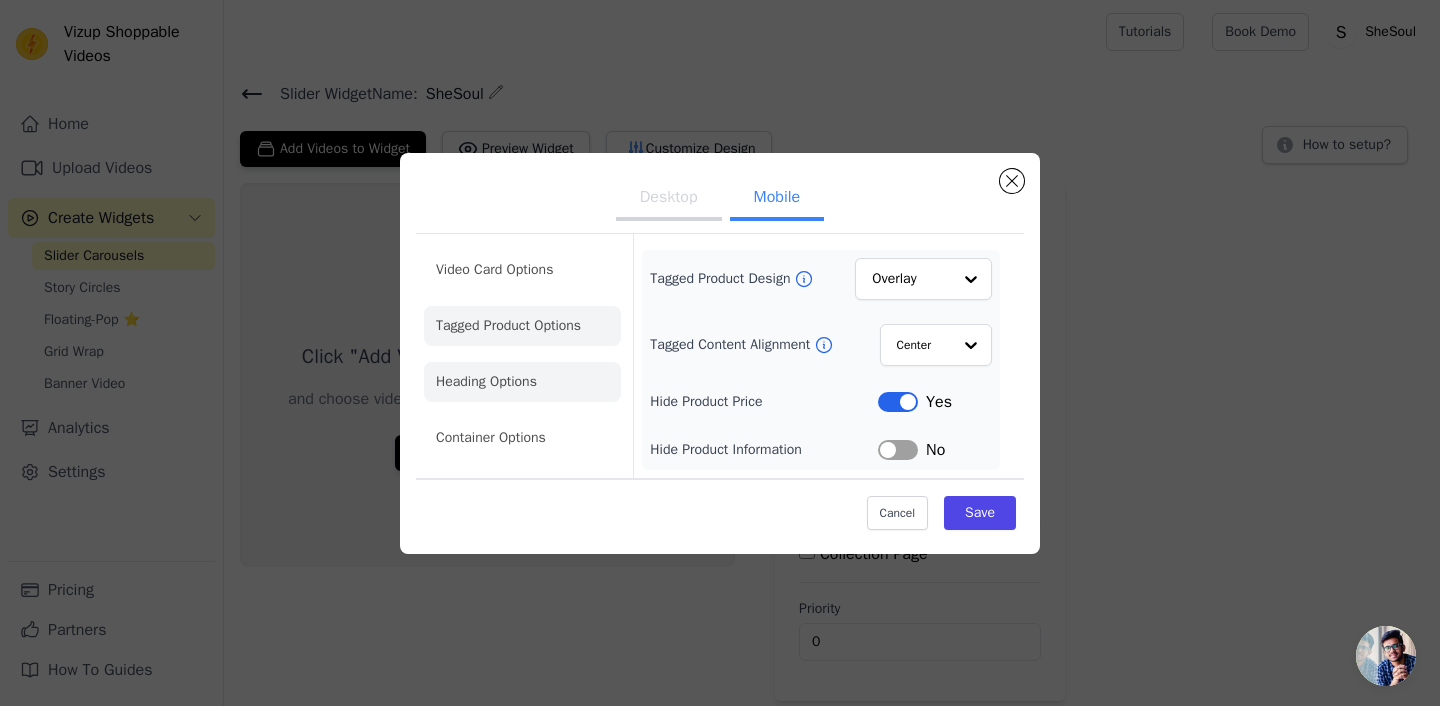 click on "Heading Options" 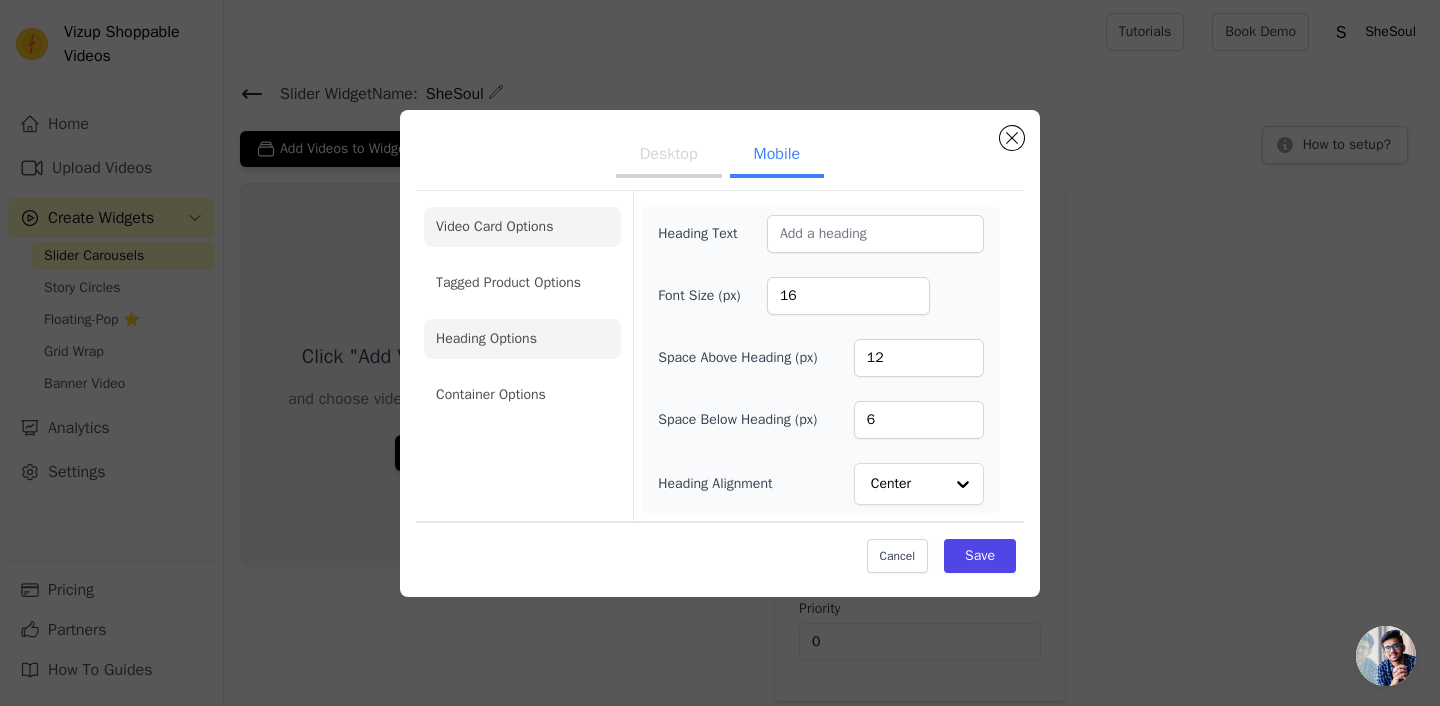 click on "Video Card Options" 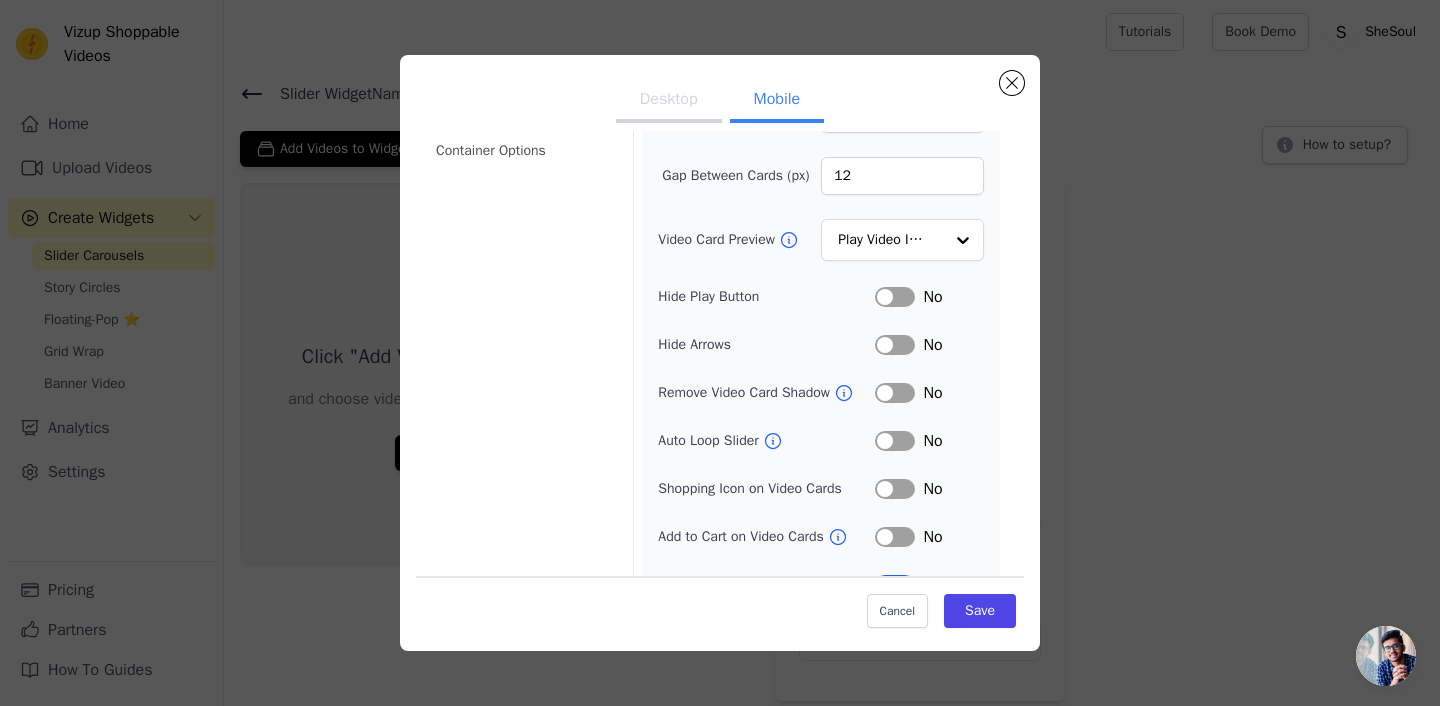 scroll, scrollTop: 228, scrollLeft: 0, axis: vertical 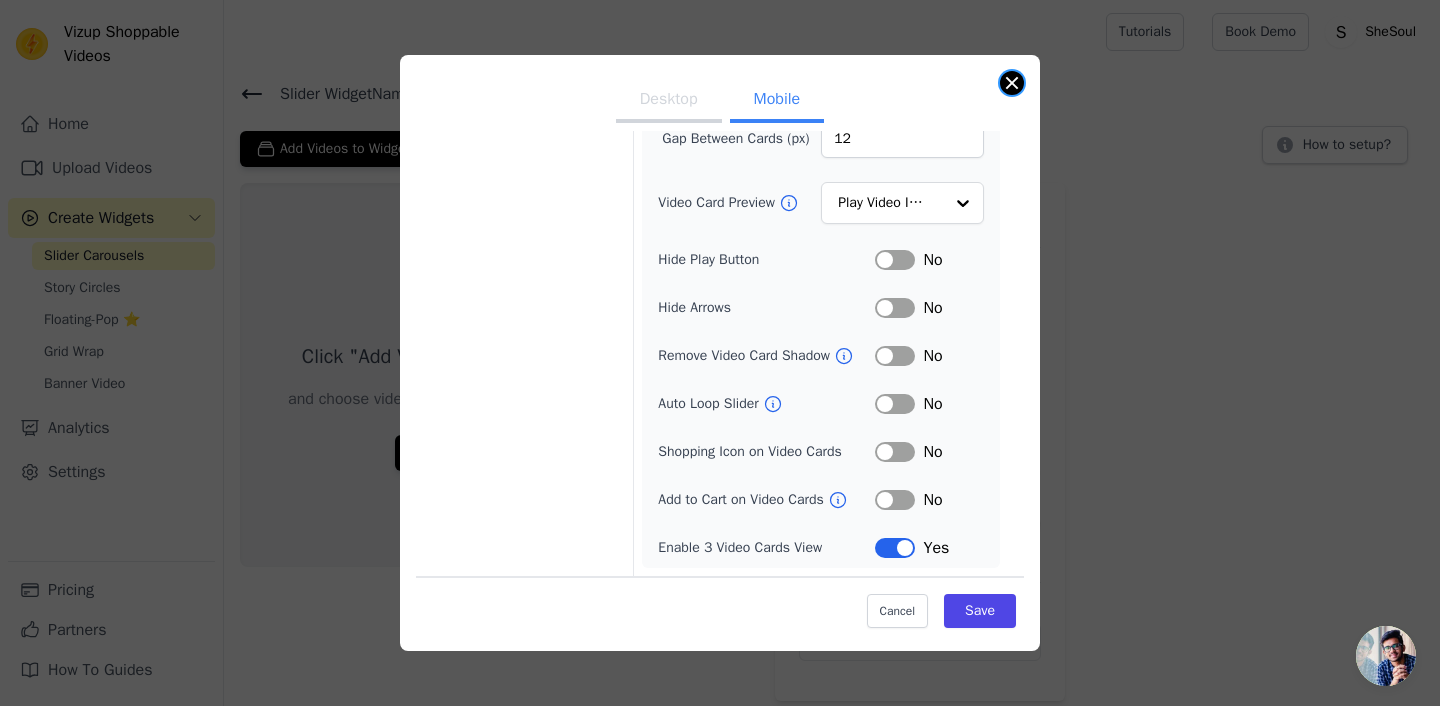 click at bounding box center [1012, 83] 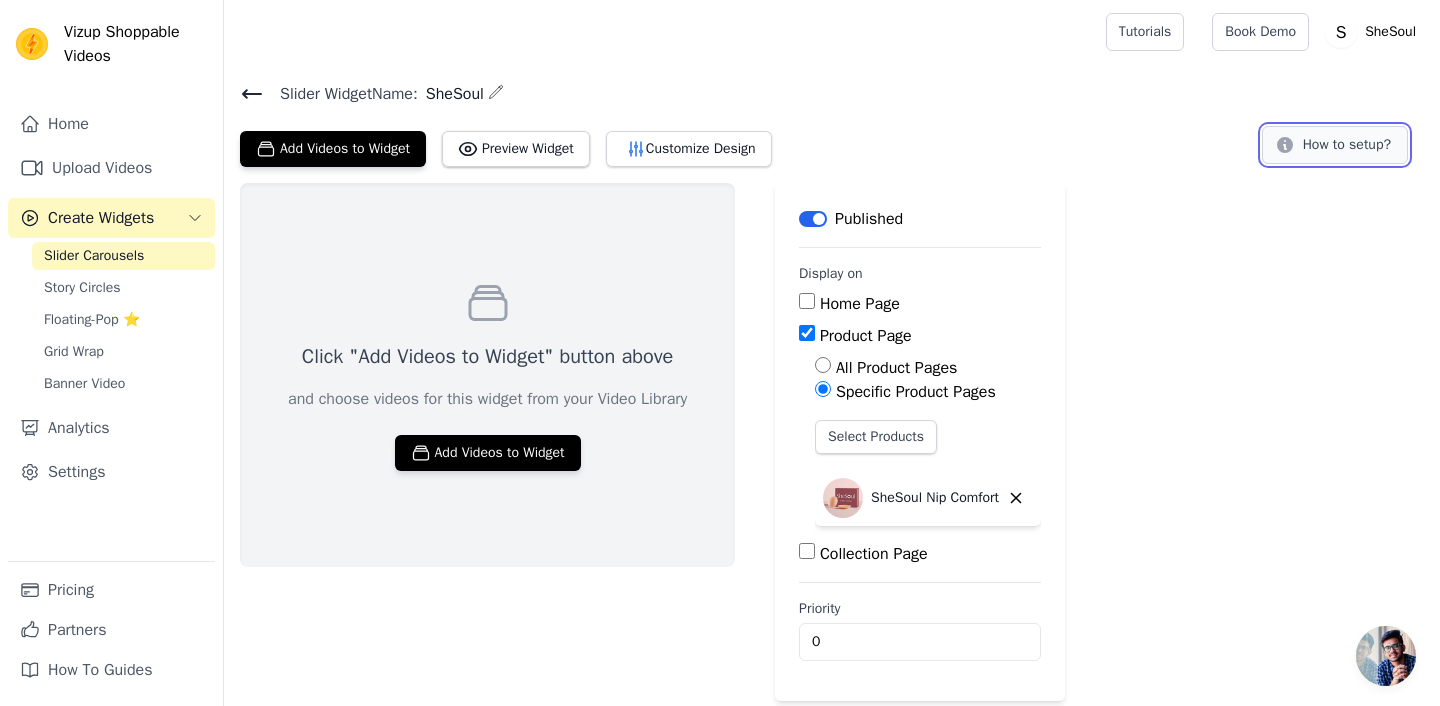click on "How to setup?" at bounding box center (1335, 145) 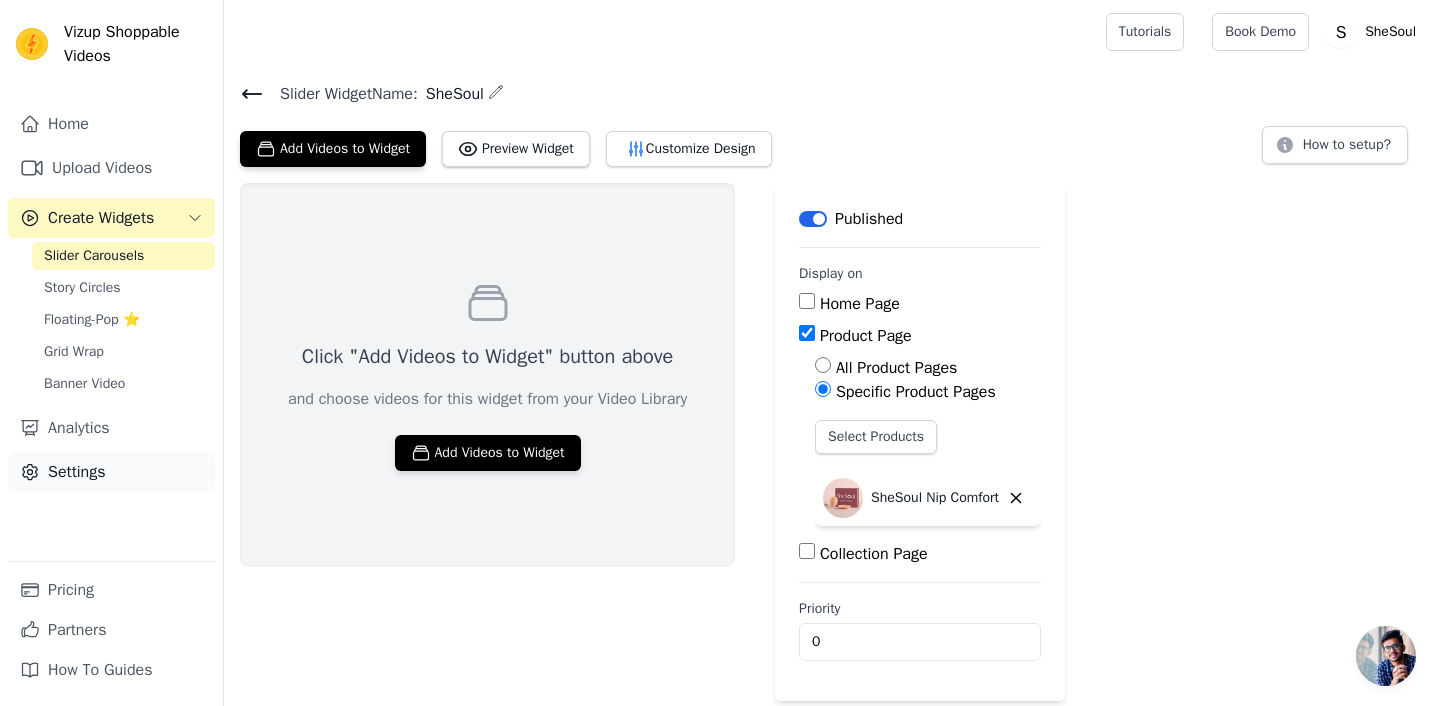 click on "Settings" at bounding box center [111, 472] 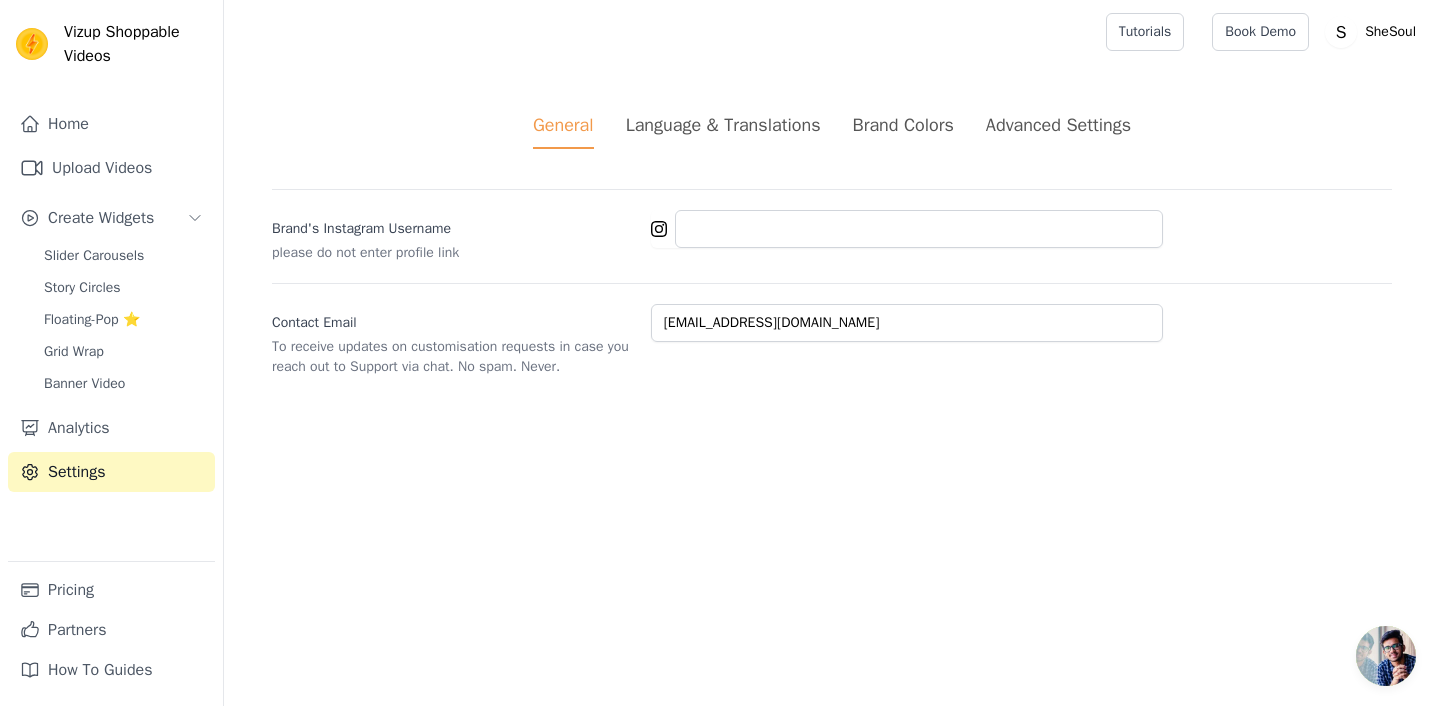 click on "Advanced Settings" at bounding box center [1058, 125] 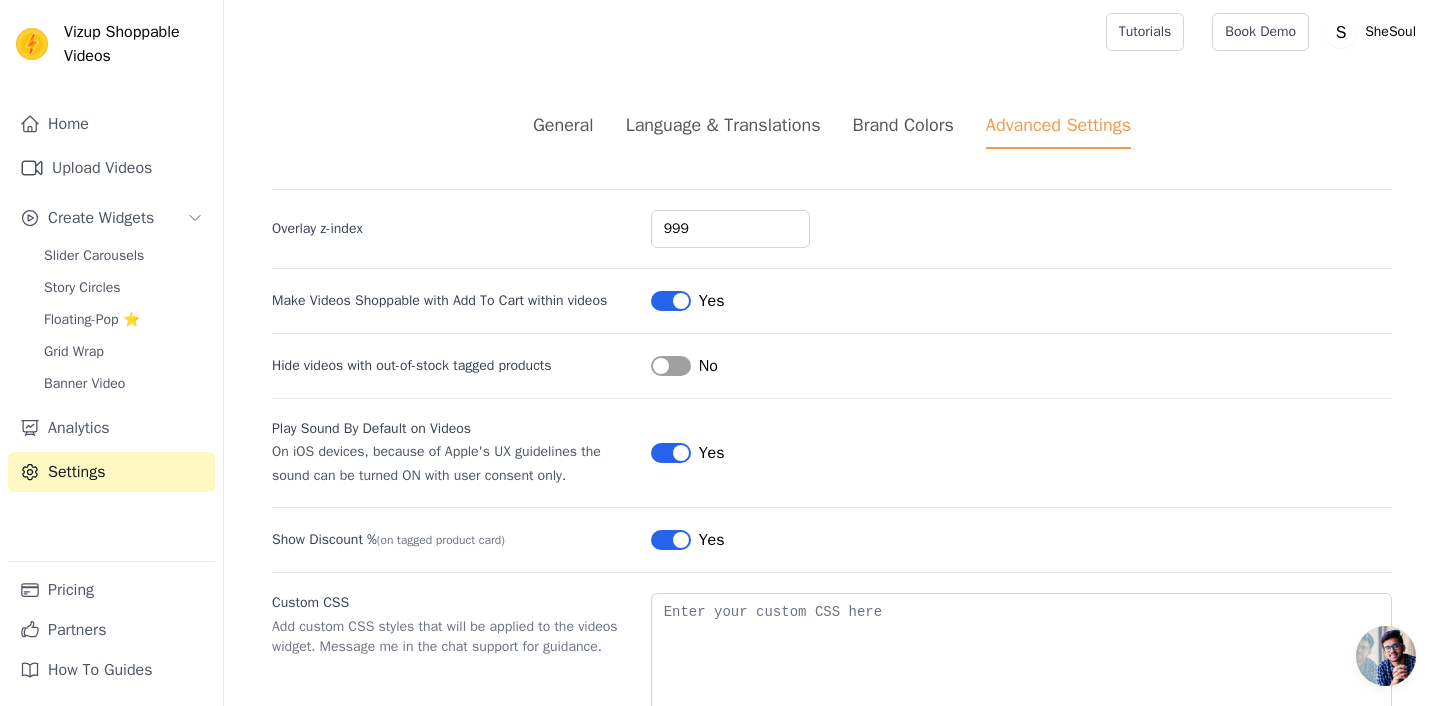 scroll, scrollTop: 113, scrollLeft: 0, axis: vertical 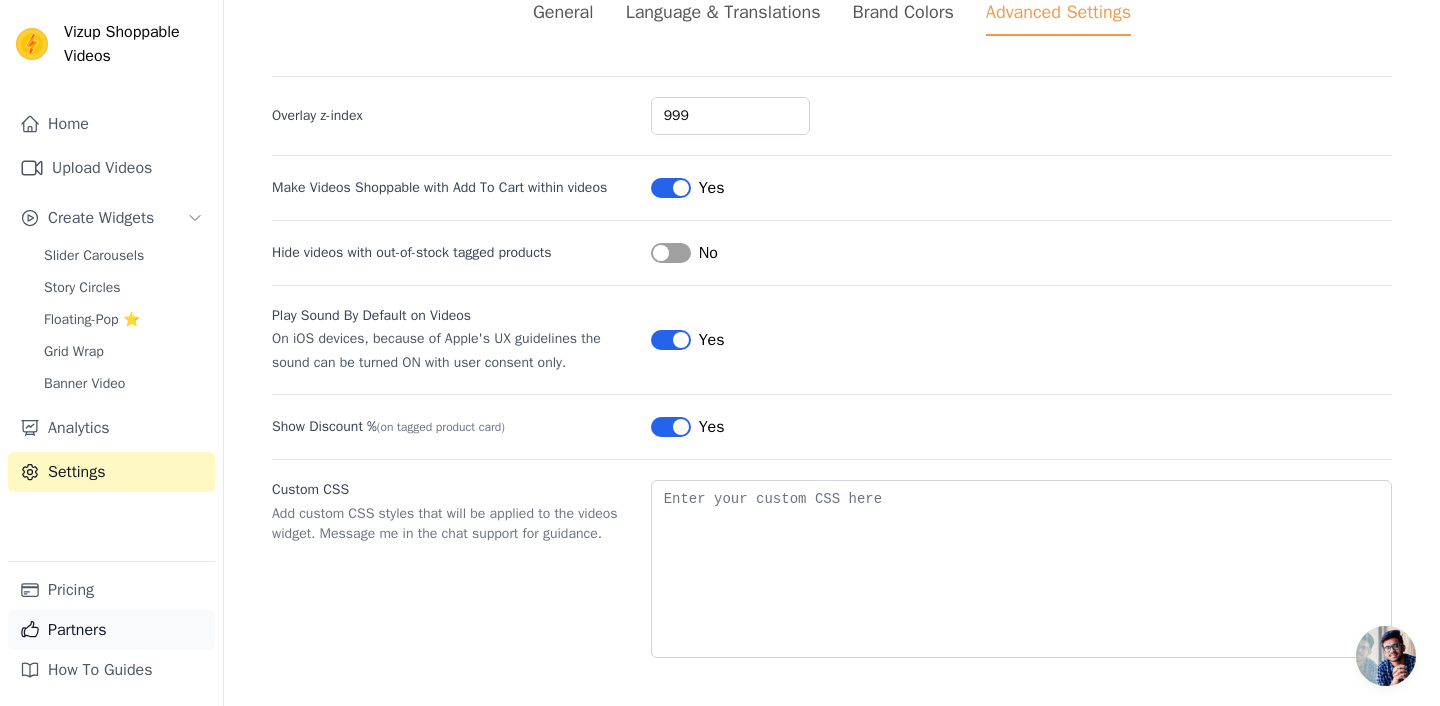 click on "Partners" at bounding box center (111, 630) 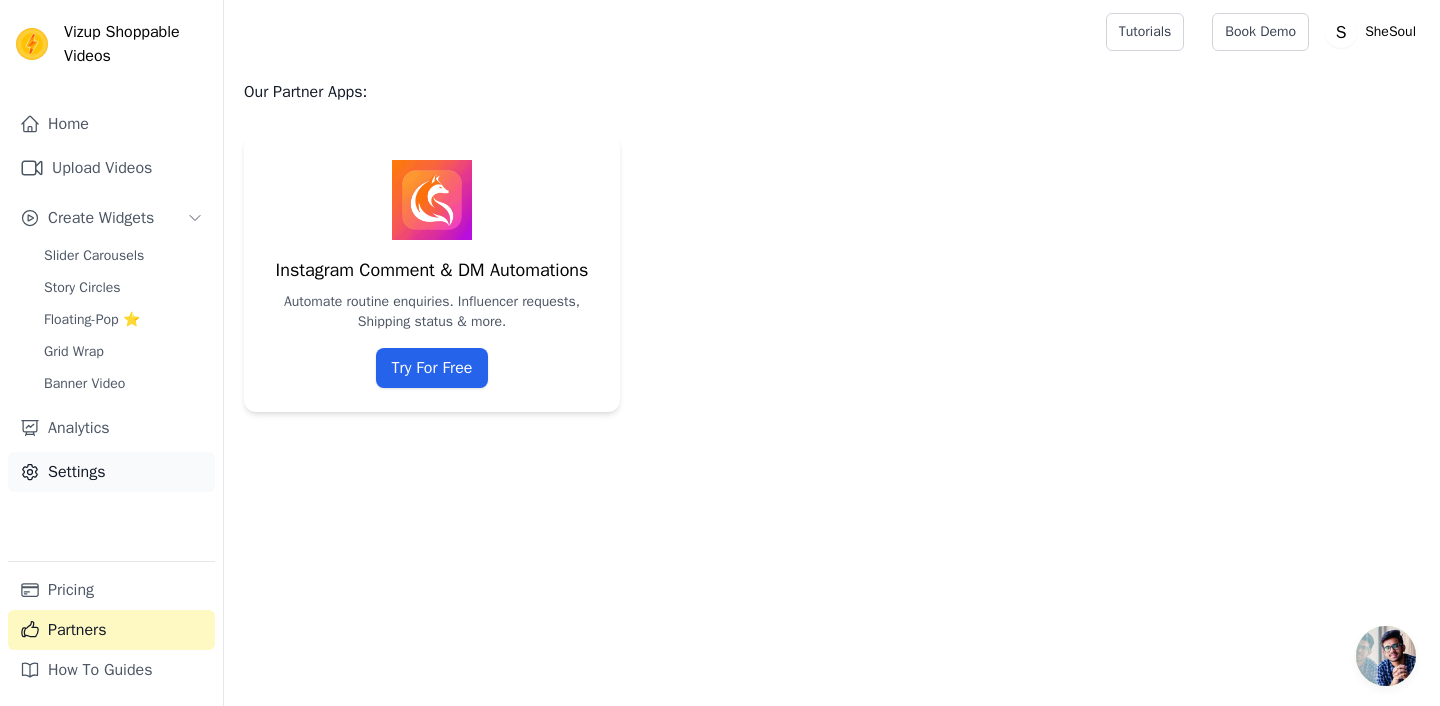 click on "Settings" at bounding box center [111, 472] 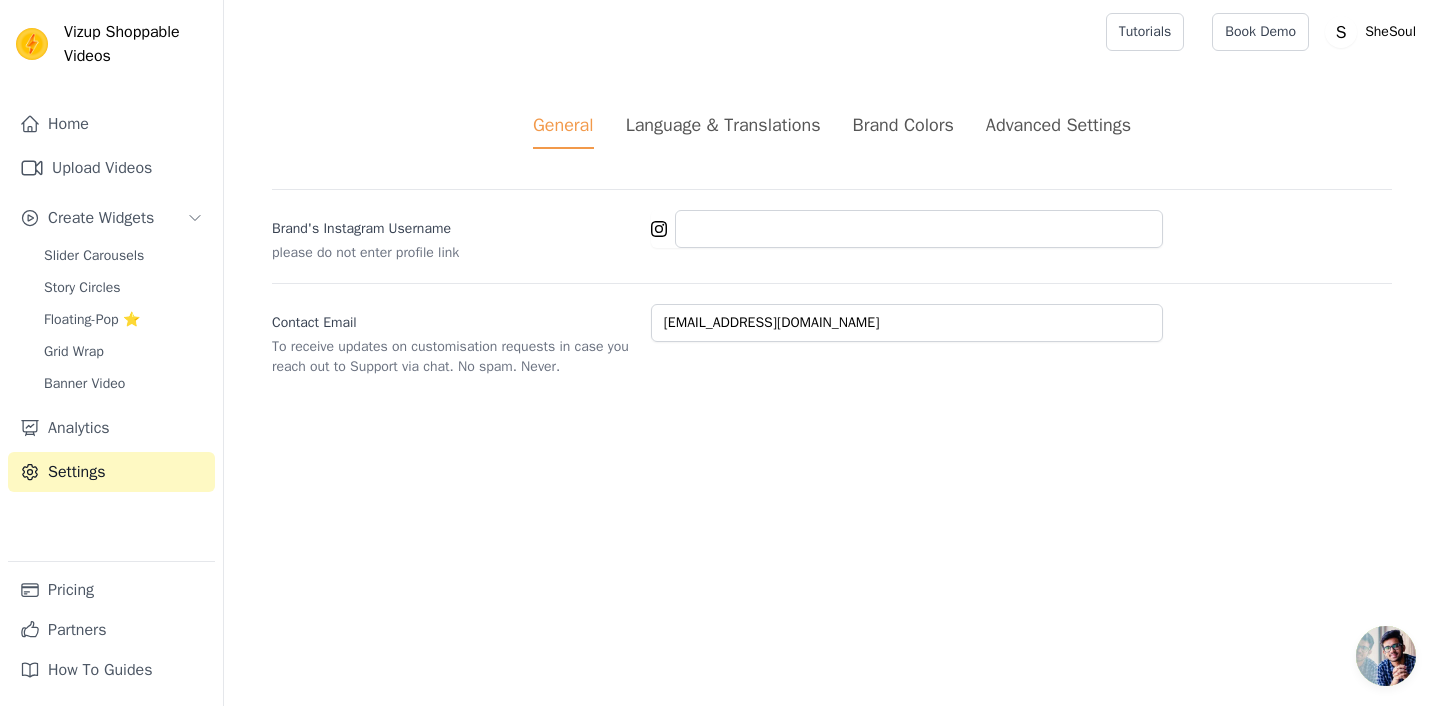click on "Advanced Settings" at bounding box center [1058, 125] 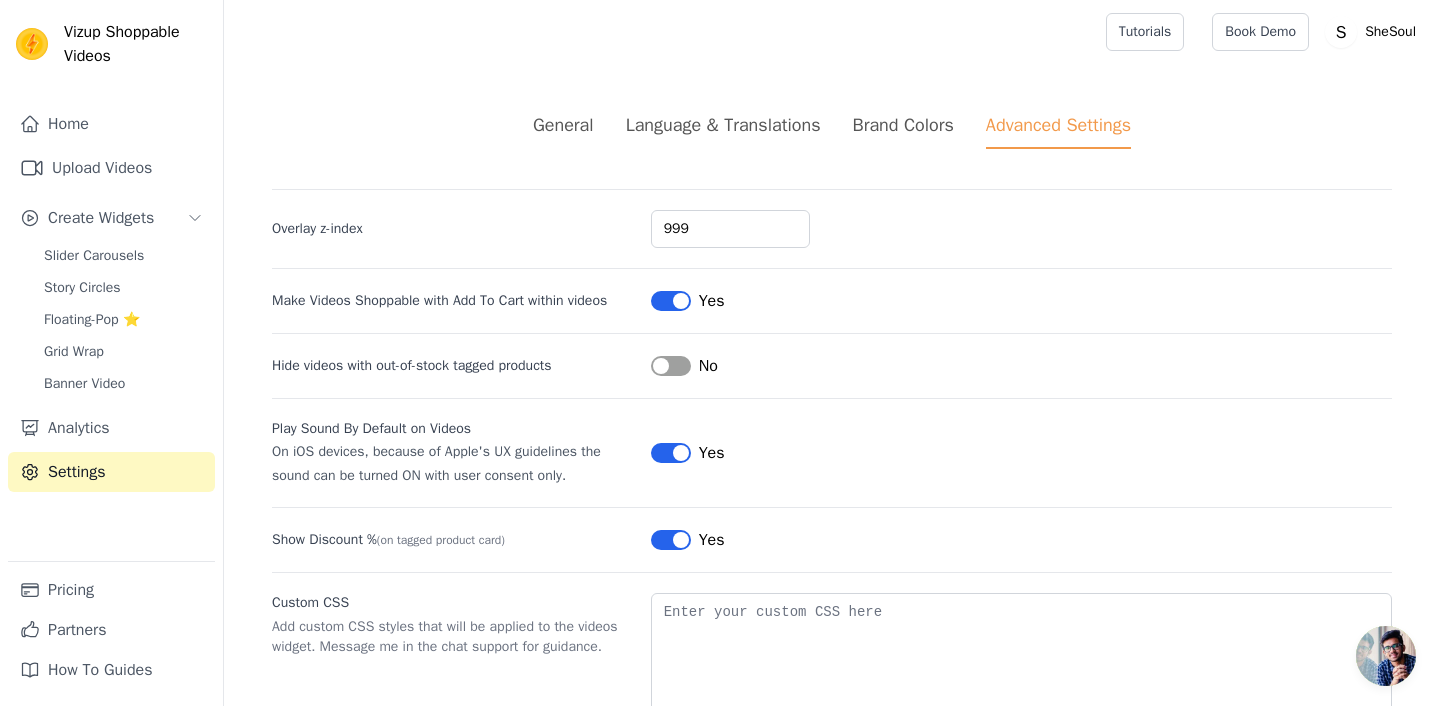 scroll, scrollTop: 113, scrollLeft: 0, axis: vertical 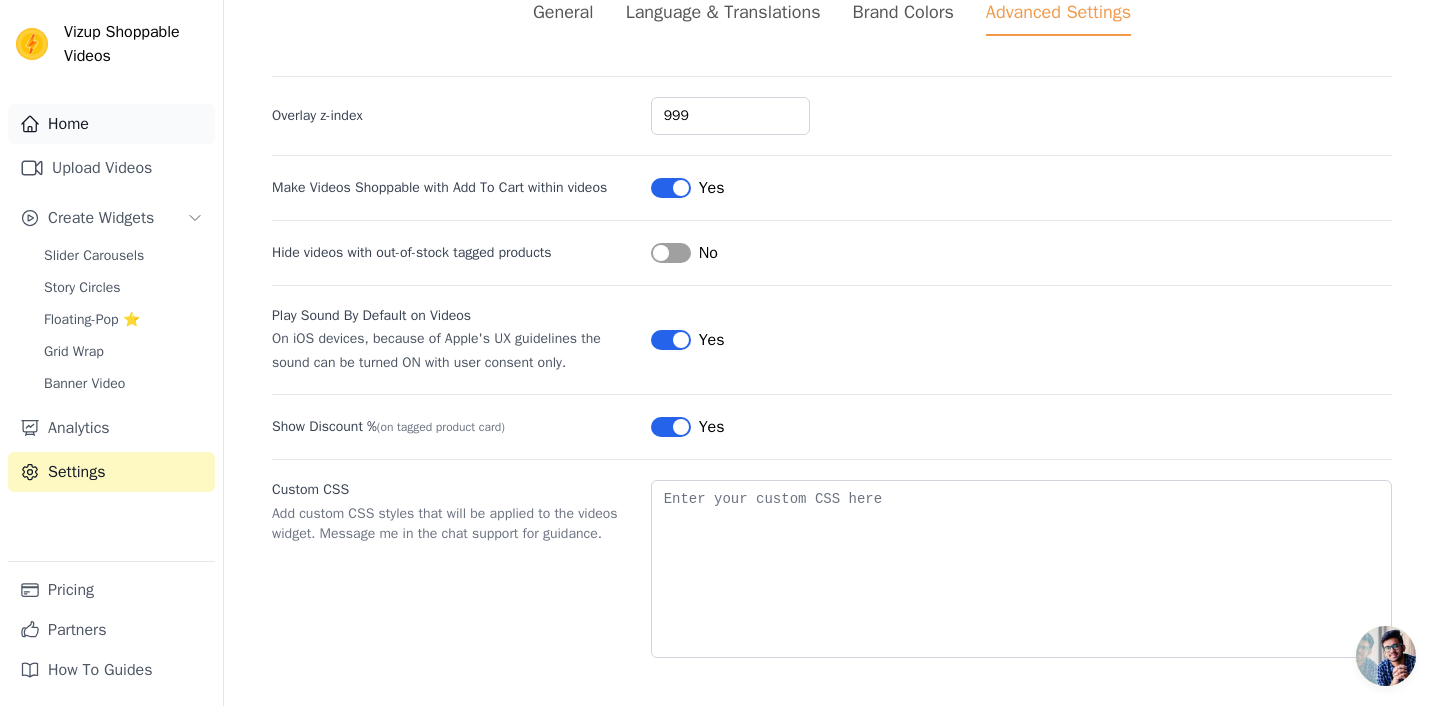 click on "Home" at bounding box center (111, 124) 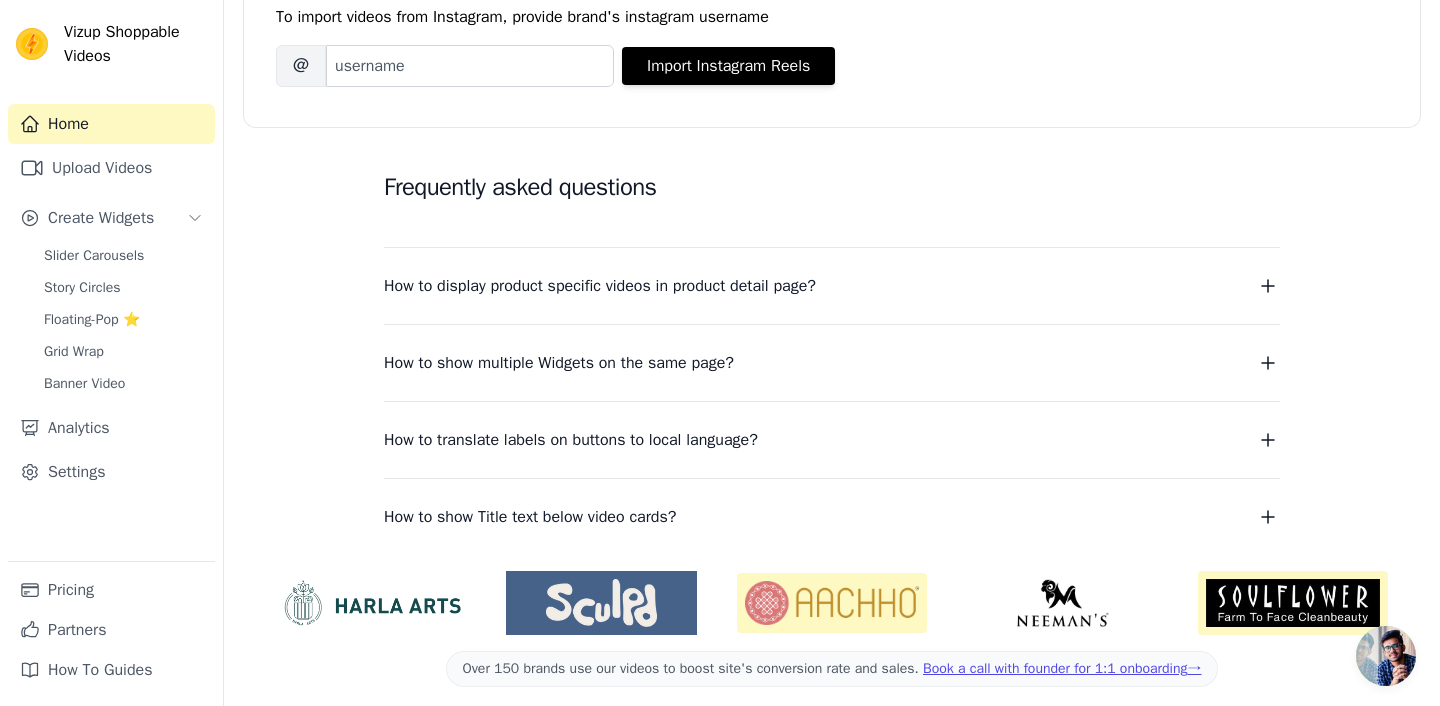 scroll, scrollTop: 412, scrollLeft: 0, axis: vertical 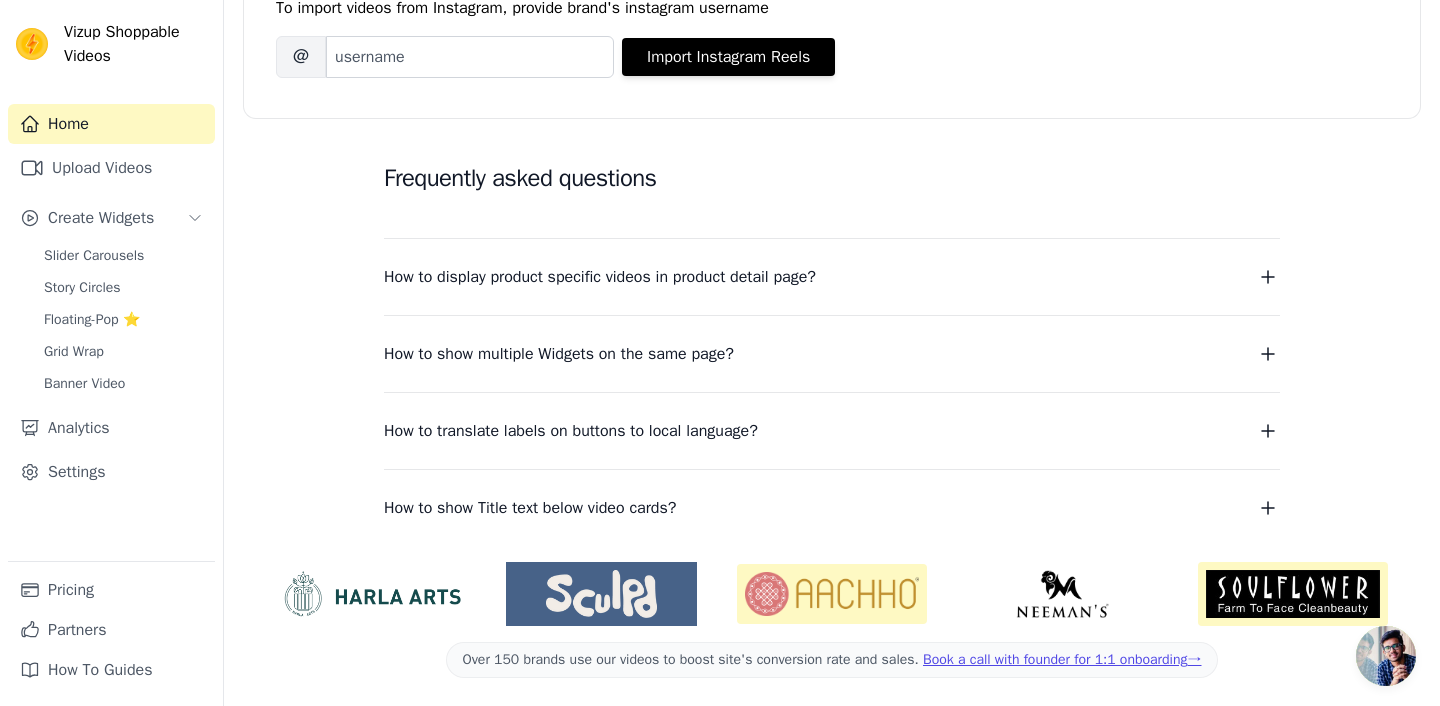 click on "How to display product specific videos in product detail page?" at bounding box center [600, 277] 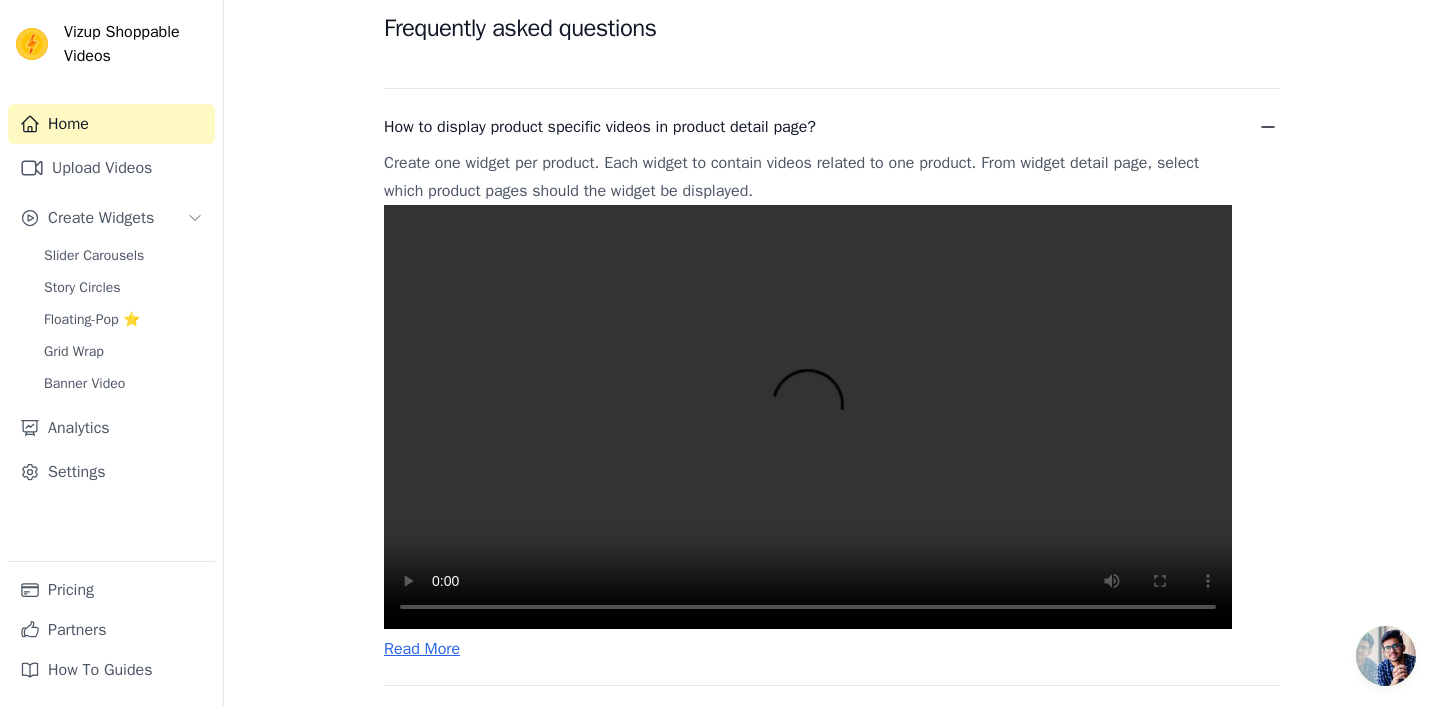 scroll, scrollTop: 567, scrollLeft: 0, axis: vertical 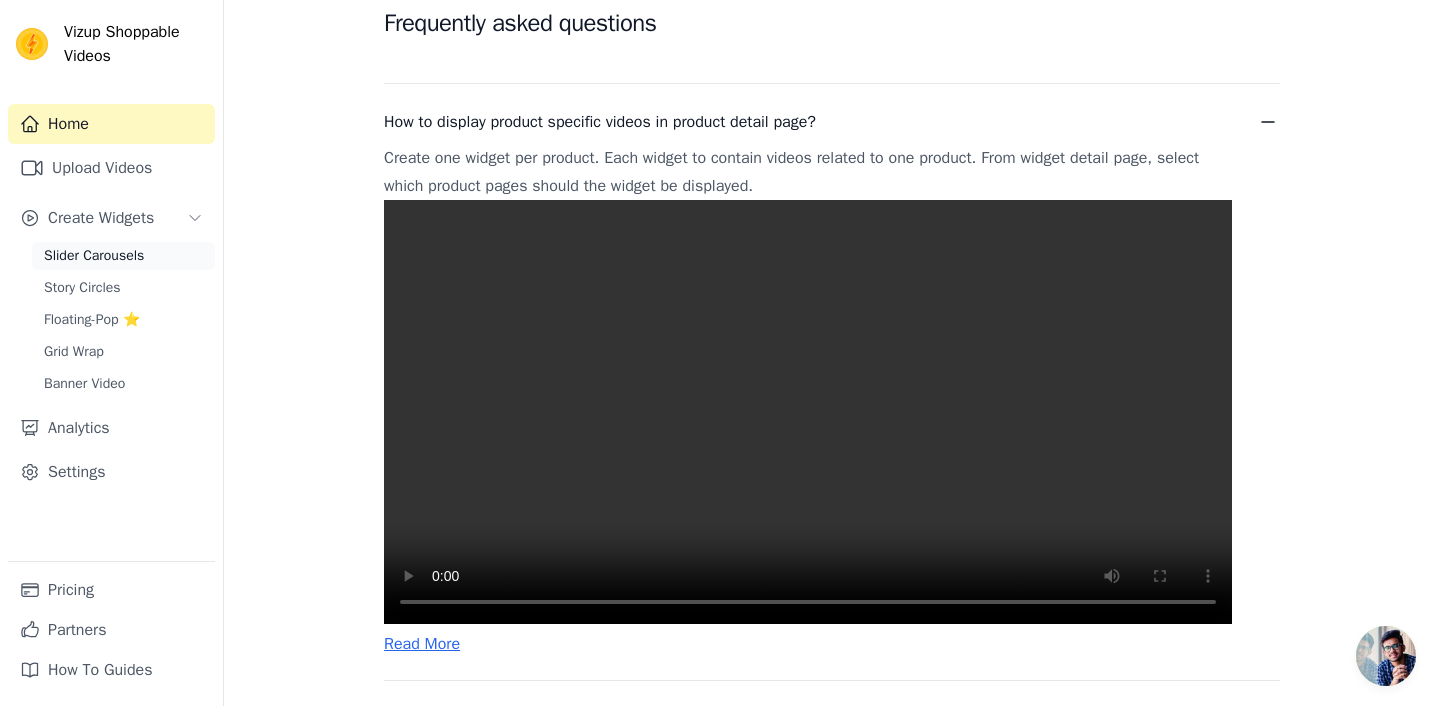 click on "Slider Carousels" at bounding box center (94, 256) 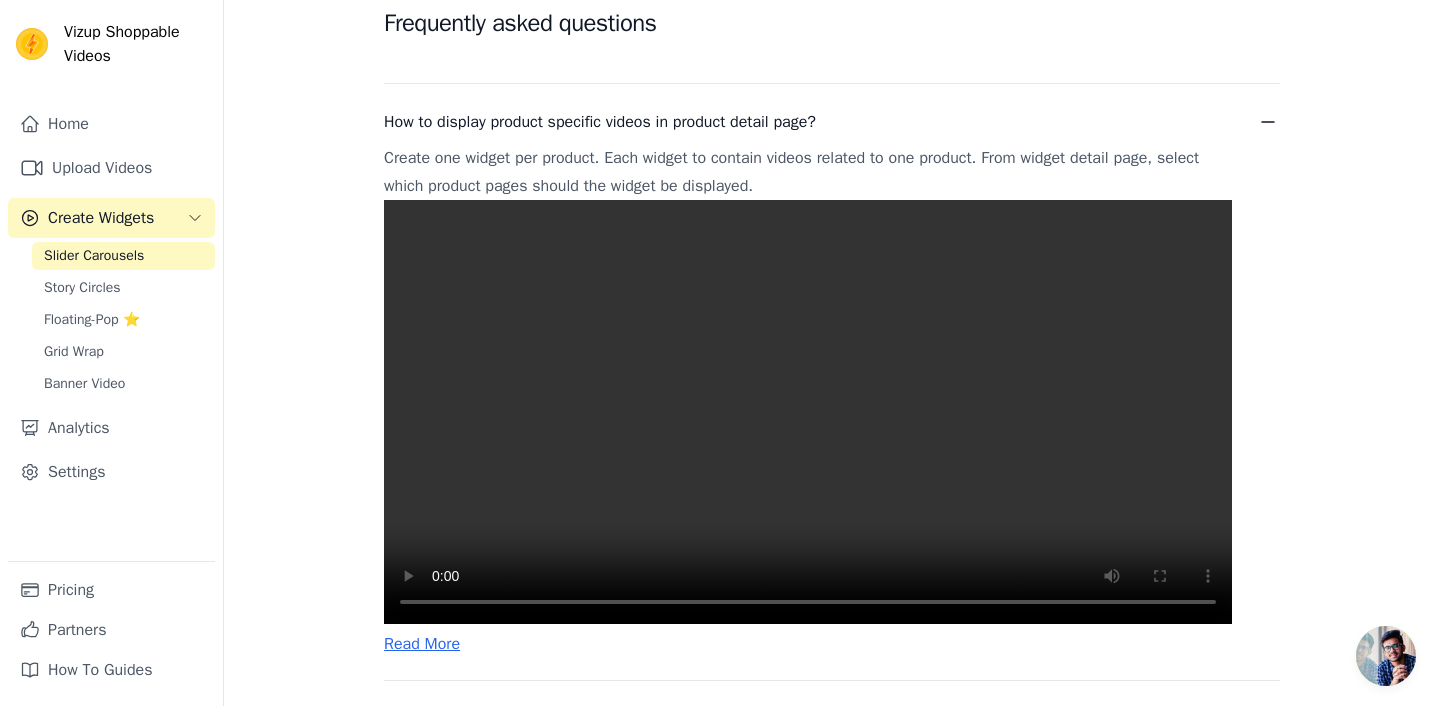 scroll, scrollTop: 0, scrollLeft: 0, axis: both 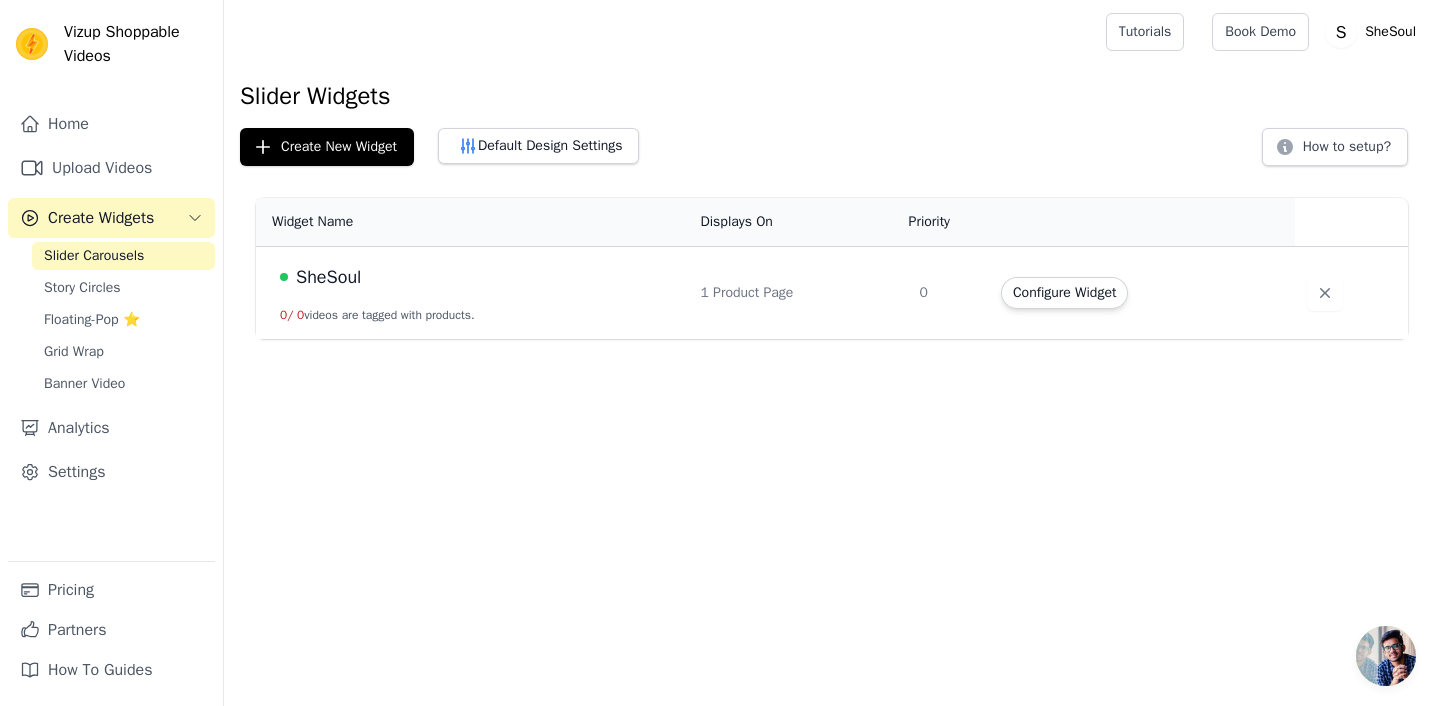 click on "SheSoul" at bounding box center (478, 277) 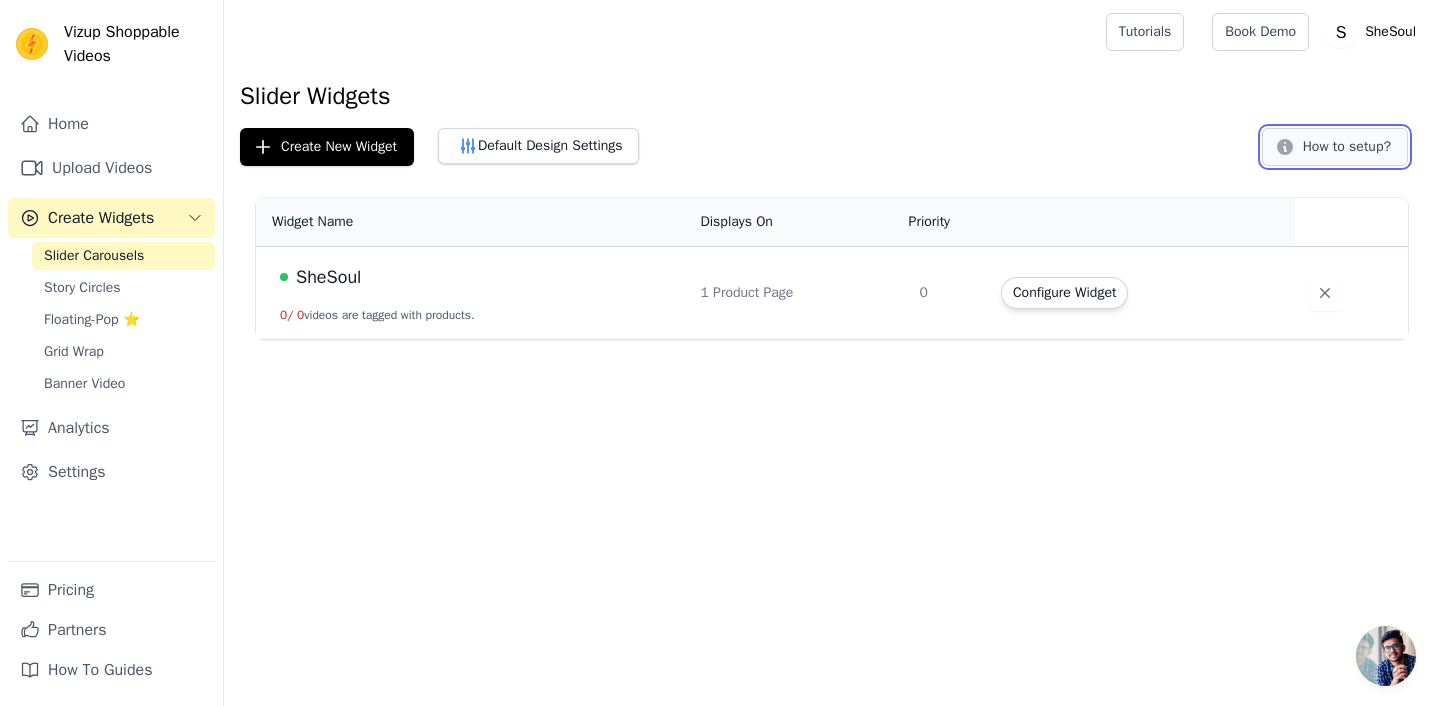 click on "How to setup?" at bounding box center (1335, 147) 